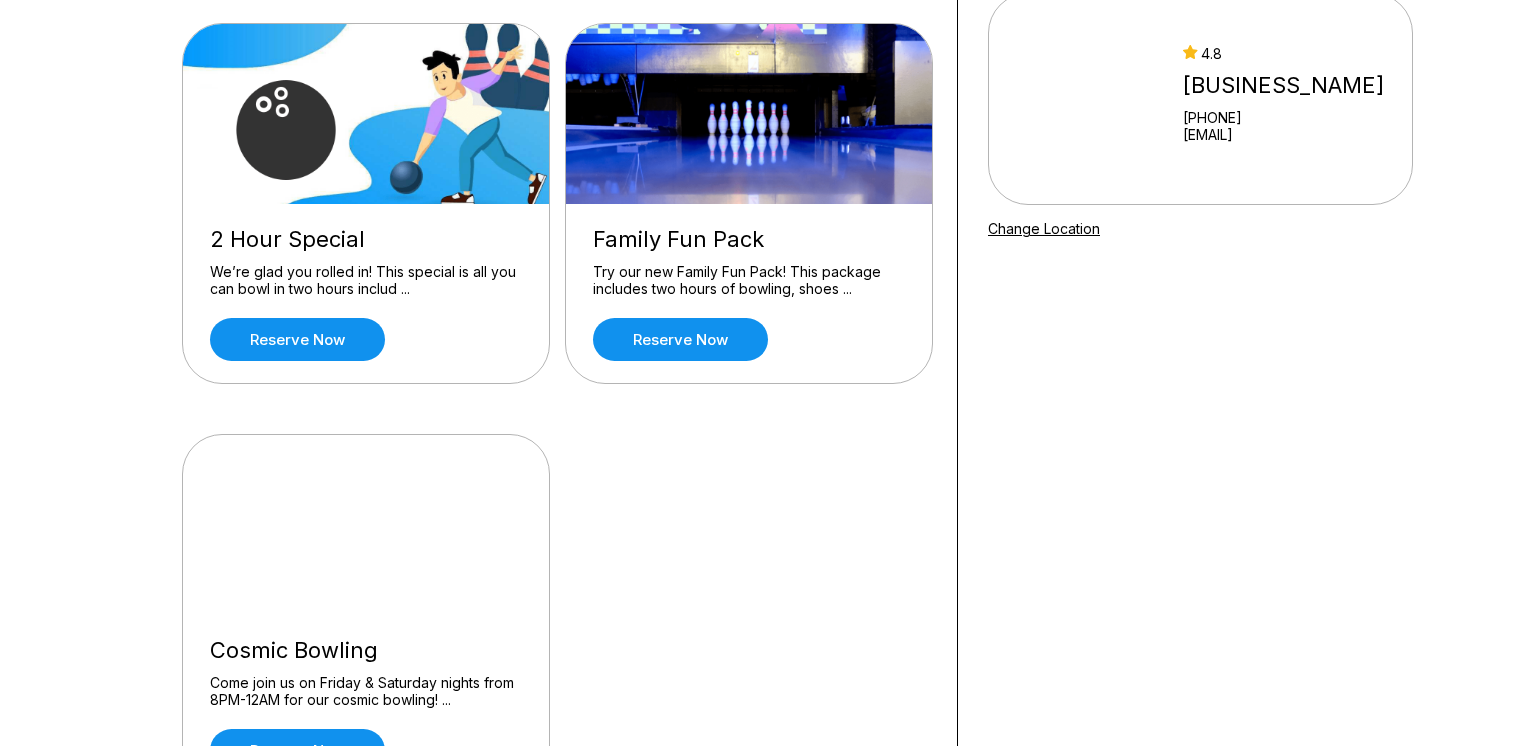 scroll, scrollTop: 0, scrollLeft: 0, axis: both 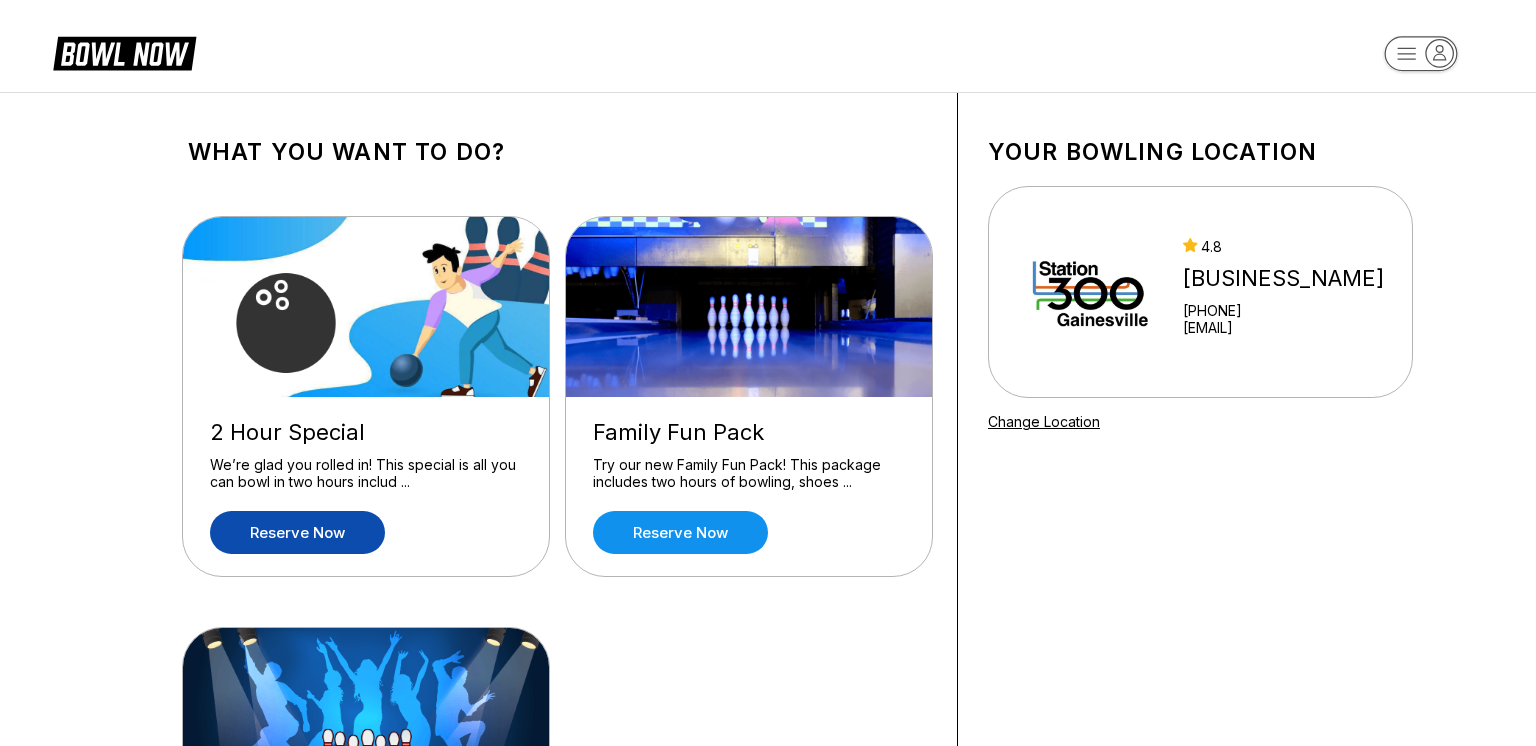 click on "Reserve now" at bounding box center (297, 532) 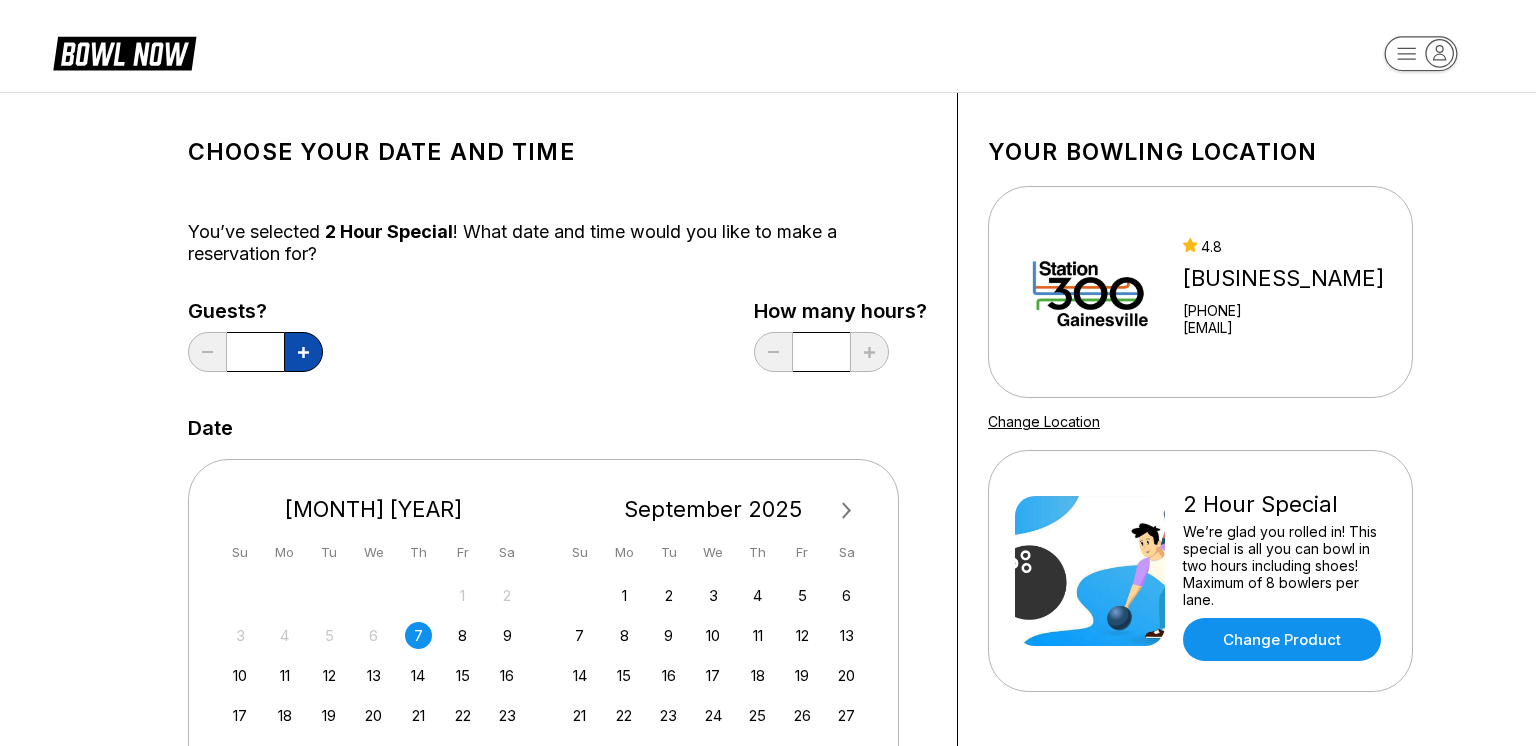 click at bounding box center (303, 352) 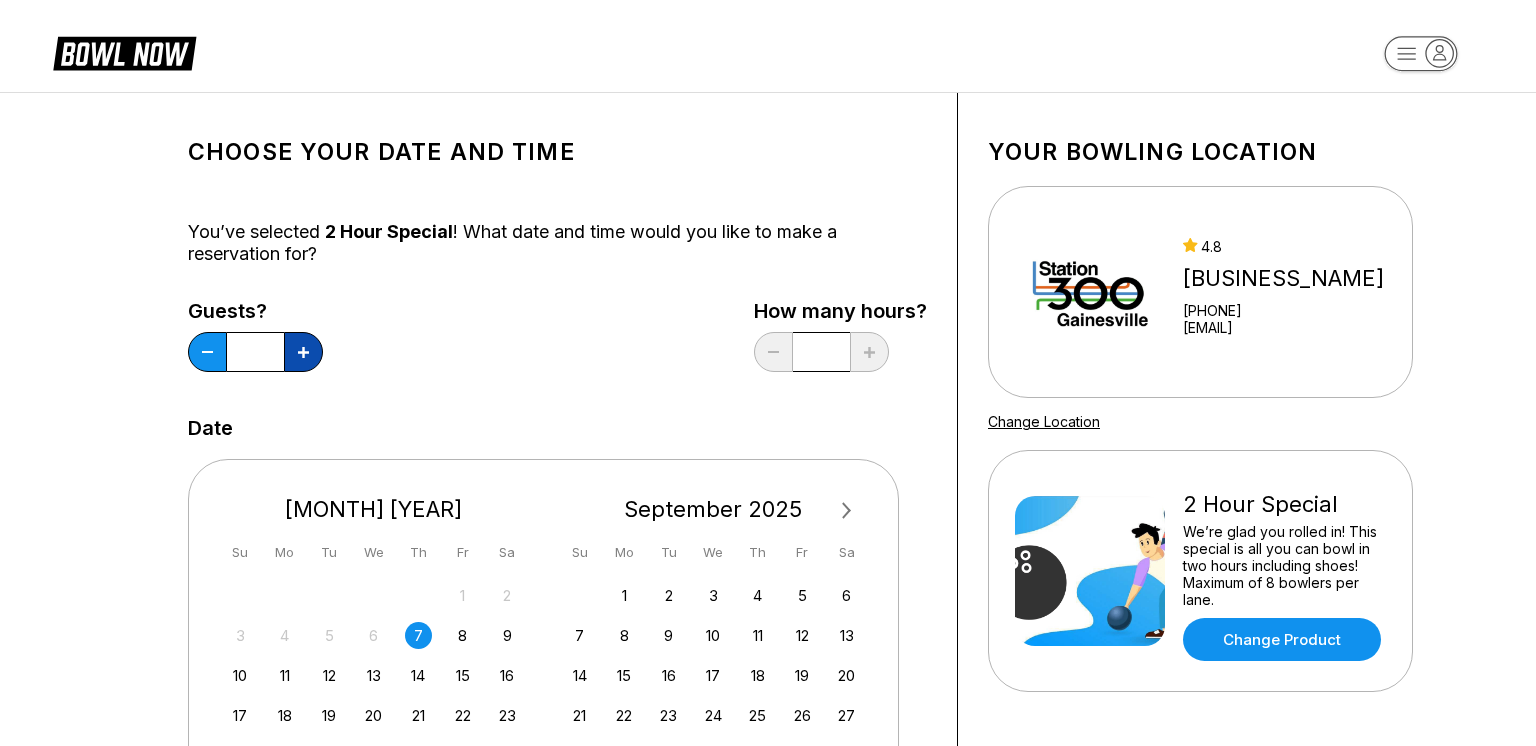 click at bounding box center (303, 352) 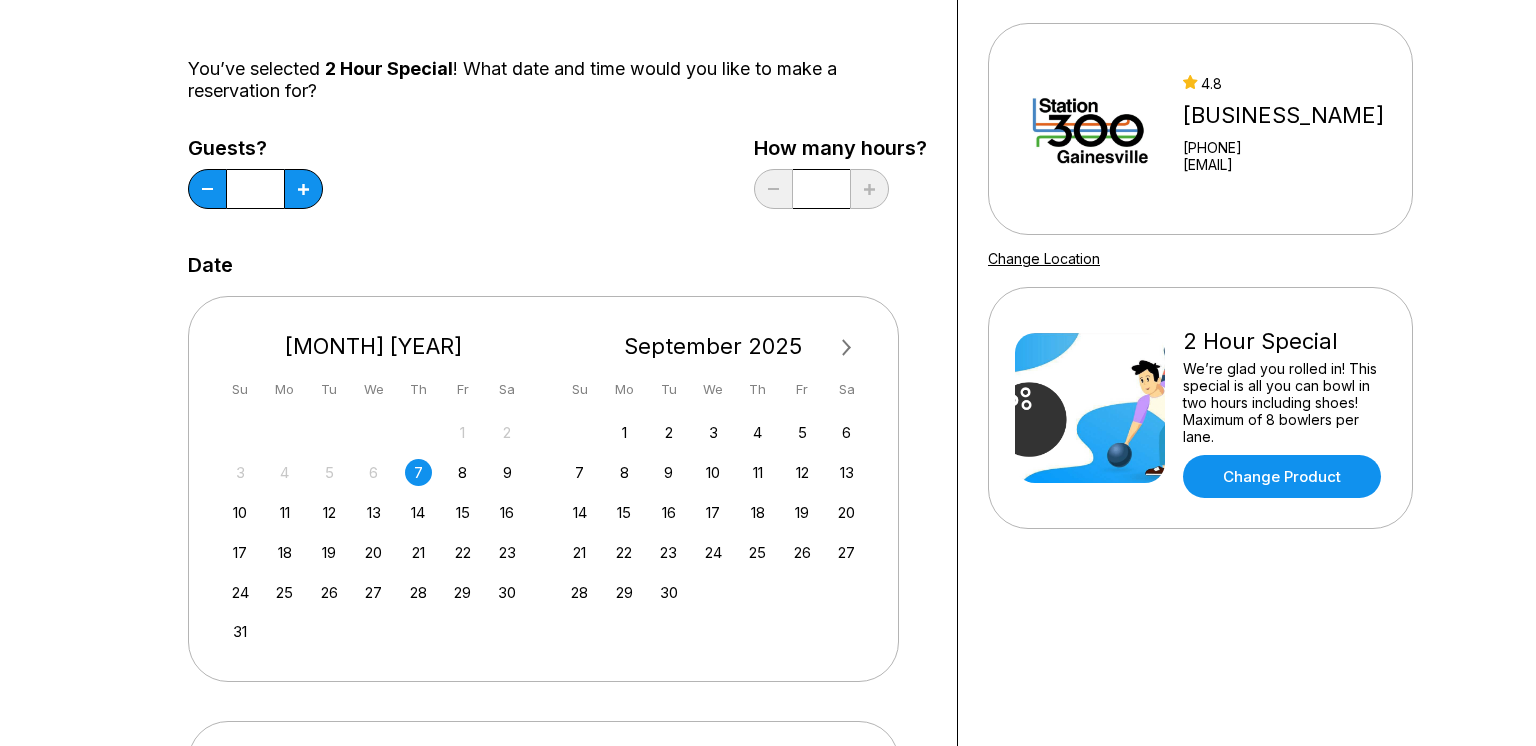 scroll, scrollTop: 170, scrollLeft: 0, axis: vertical 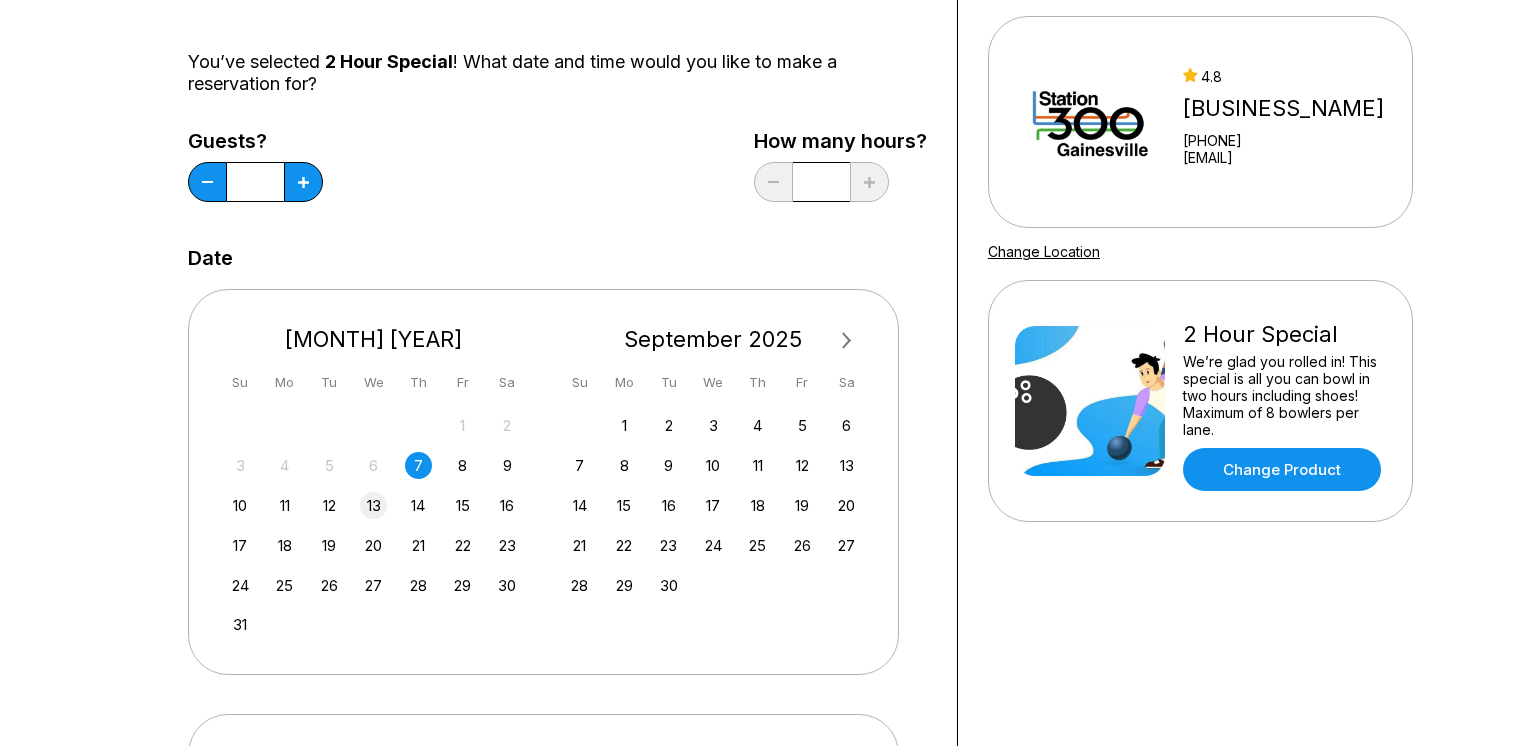 click on "13" at bounding box center (373, 505) 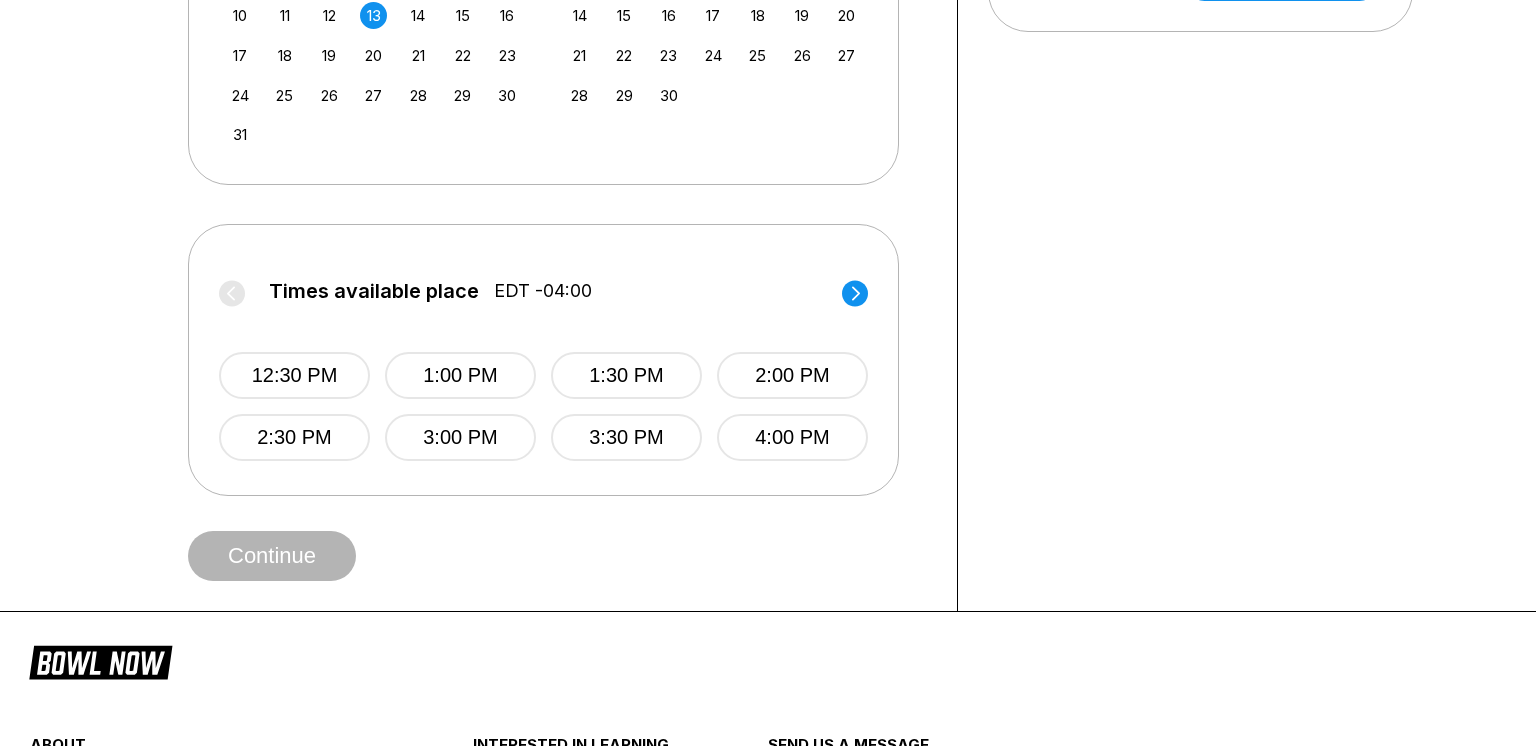 scroll, scrollTop: 664, scrollLeft: 0, axis: vertical 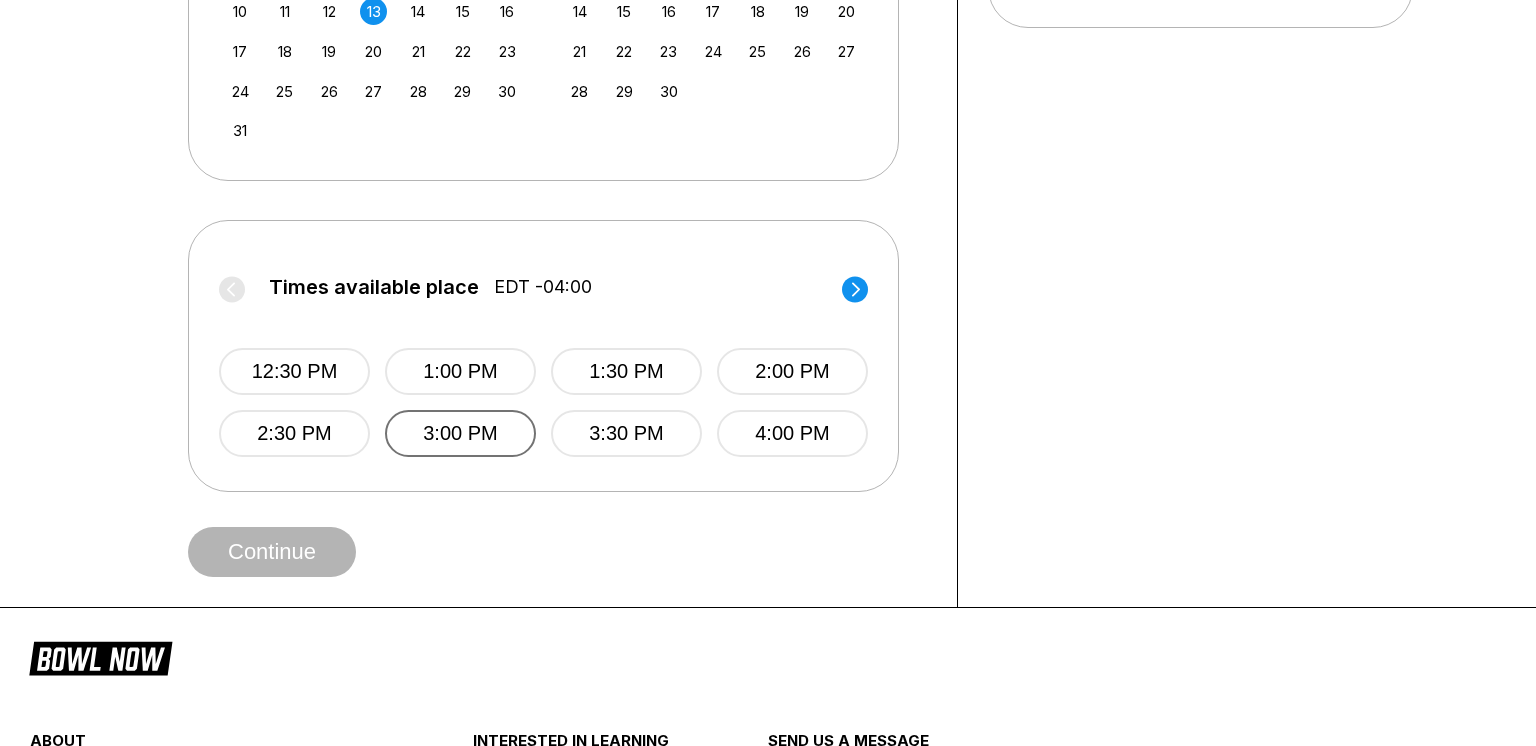 click on "3:00 PM" at bounding box center [460, 433] 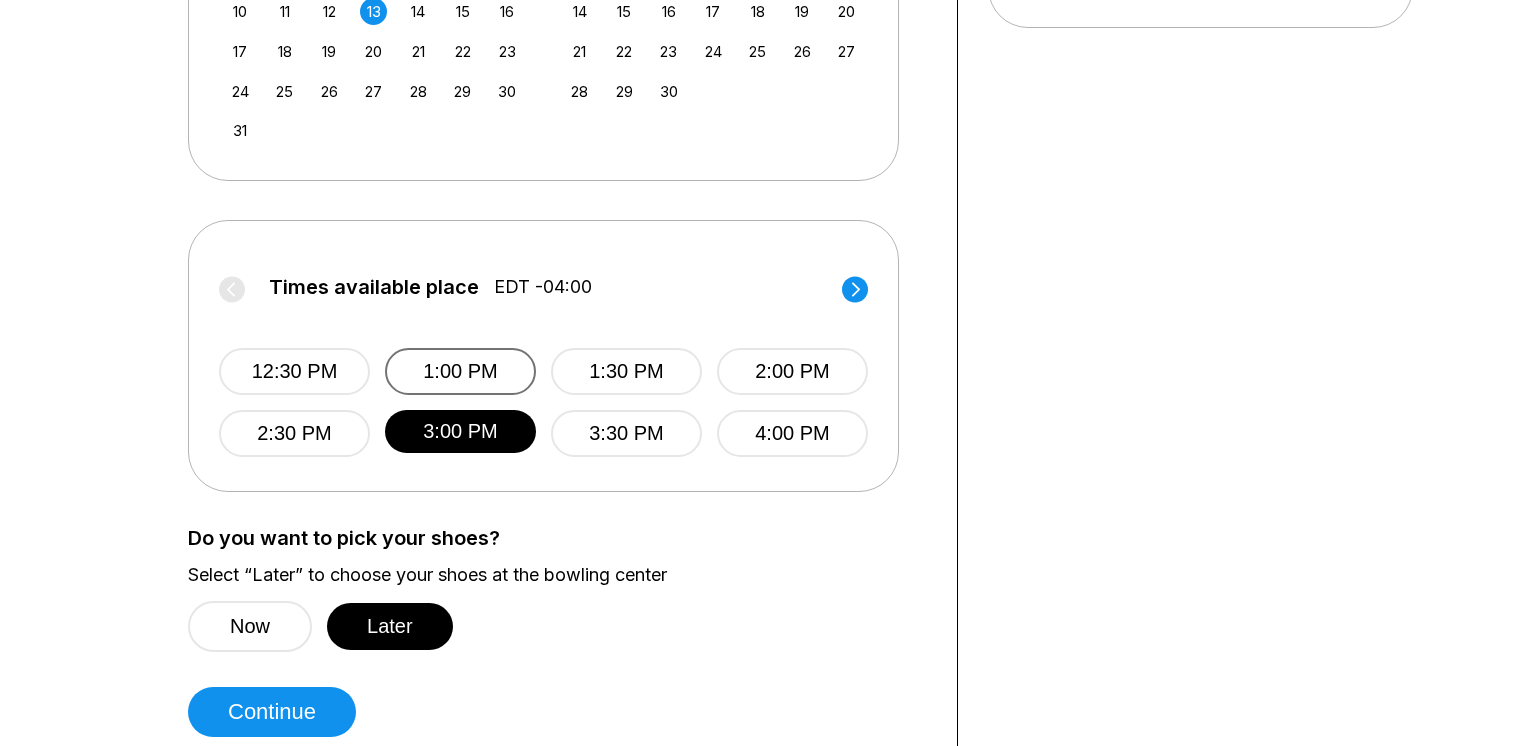 click on "1:00 PM" at bounding box center (460, 371) 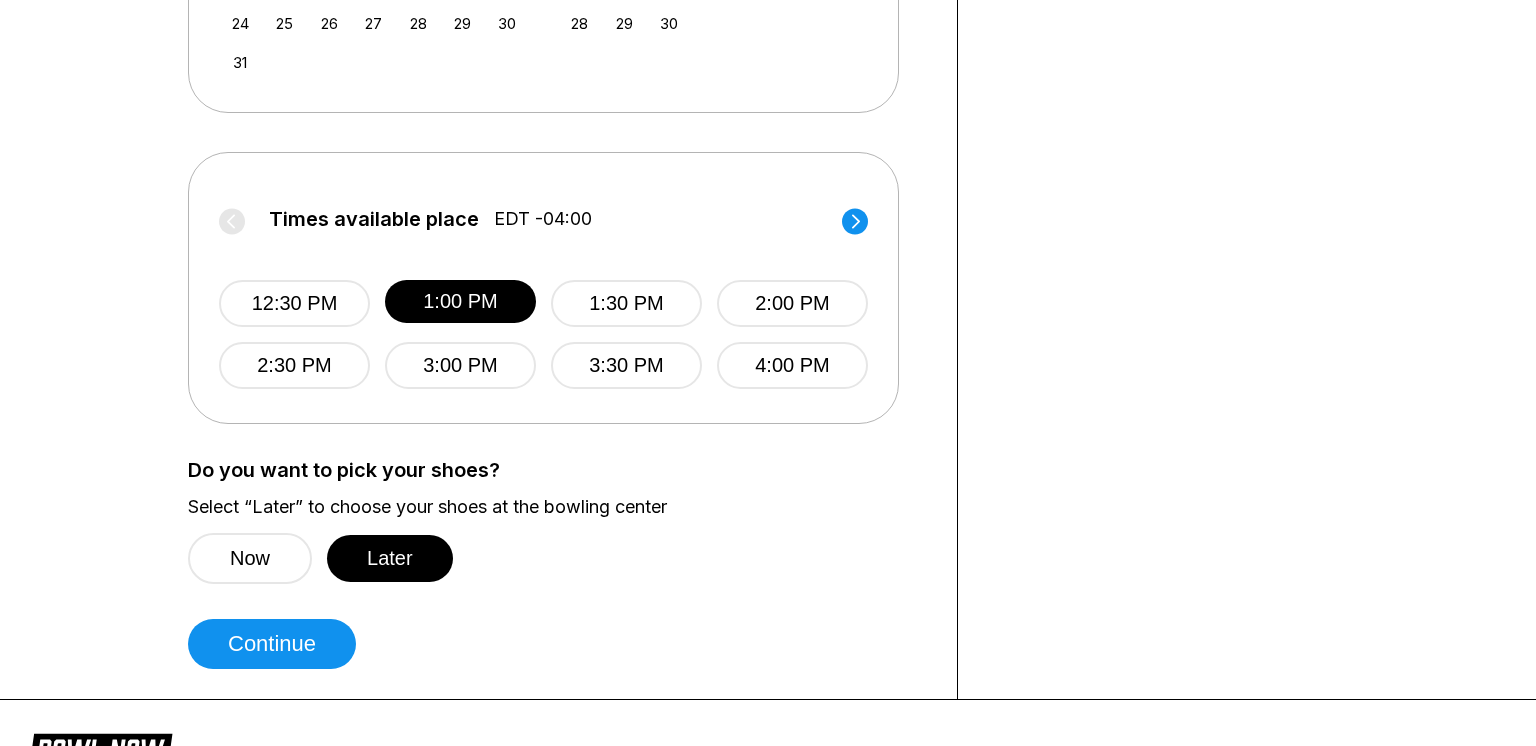 scroll, scrollTop: 735, scrollLeft: 0, axis: vertical 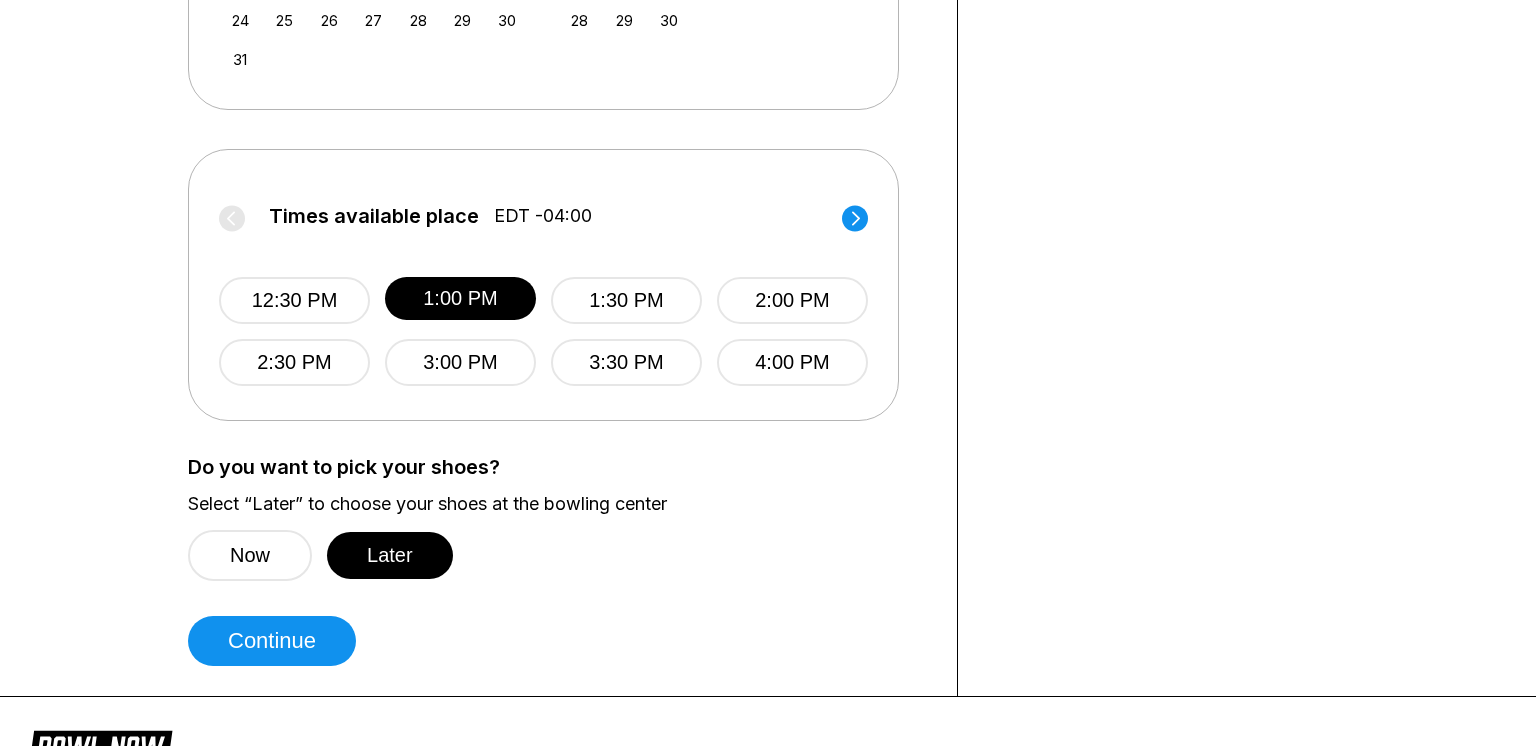 click on "Do you want to pick your shoes? Select “Later” to choose your shoes at the bowling center Now Later" at bounding box center (557, 518) 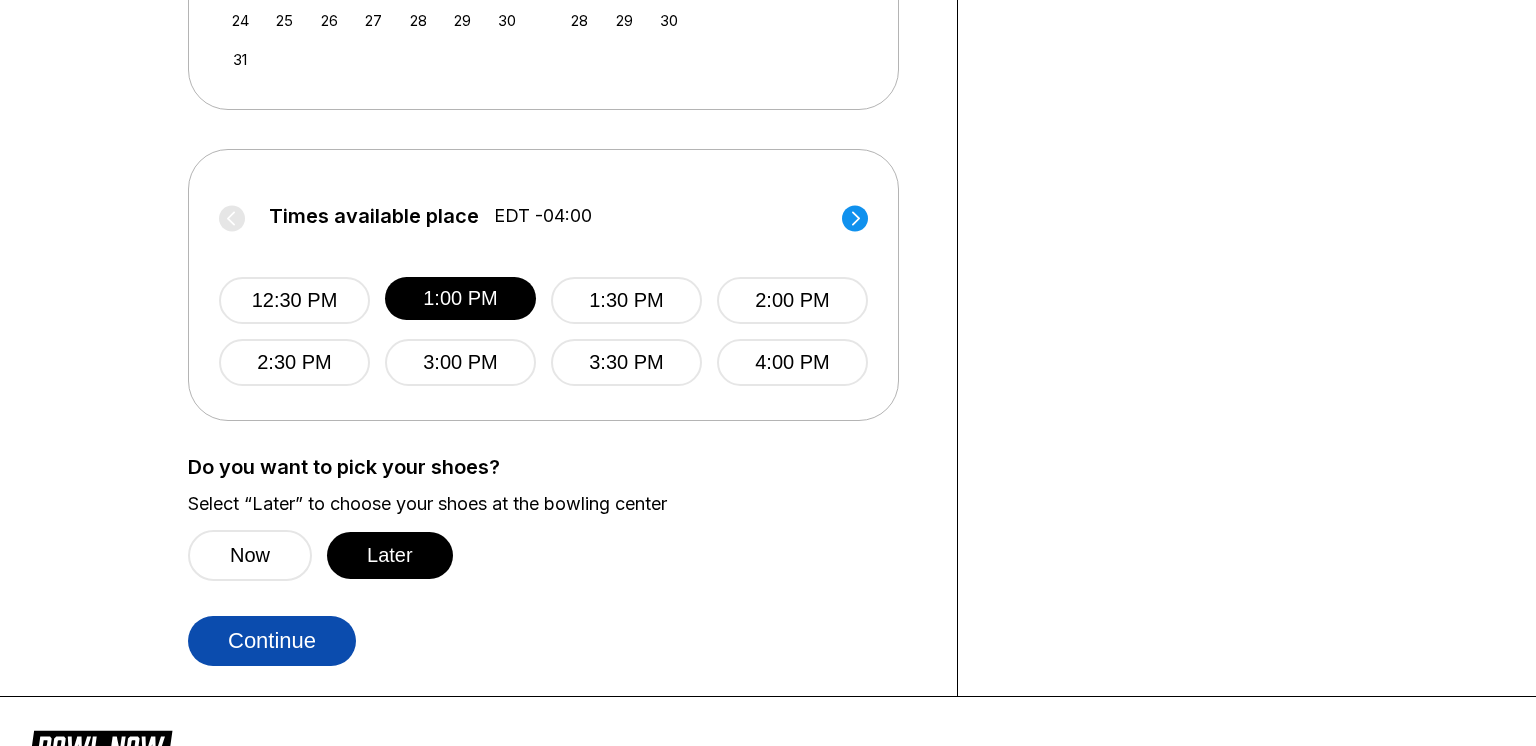 click on "Continue" at bounding box center [272, 641] 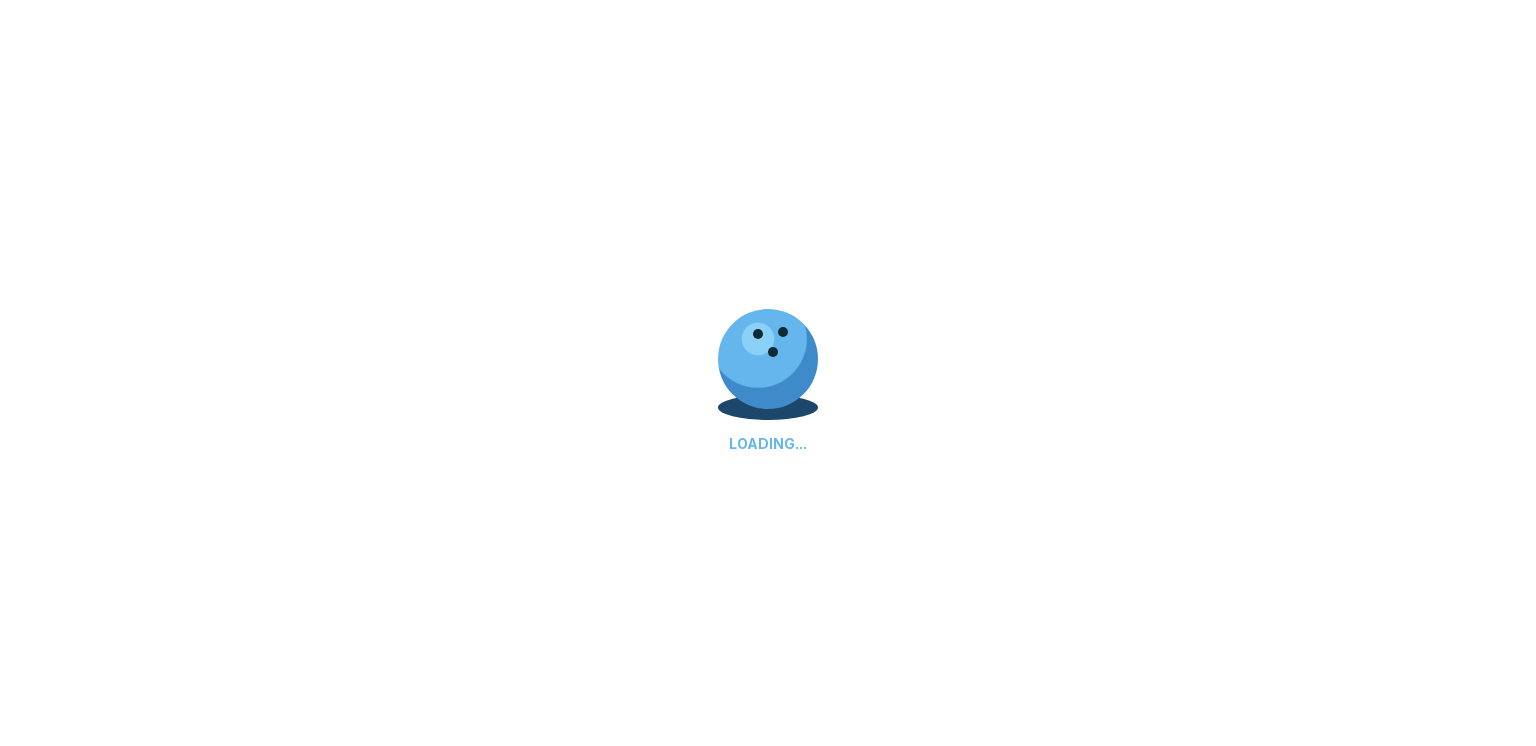 select on "**" 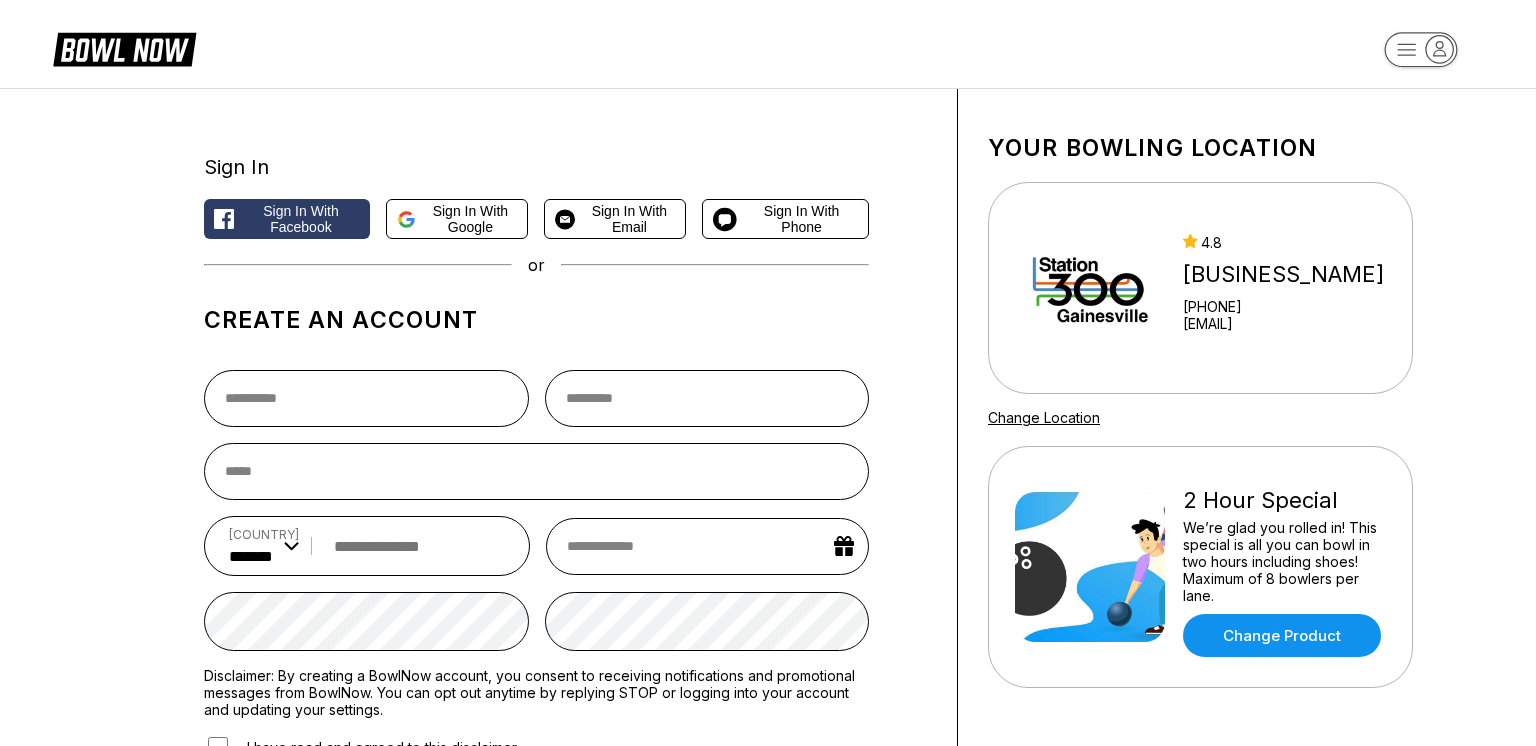 scroll, scrollTop: 0, scrollLeft: 0, axis: both 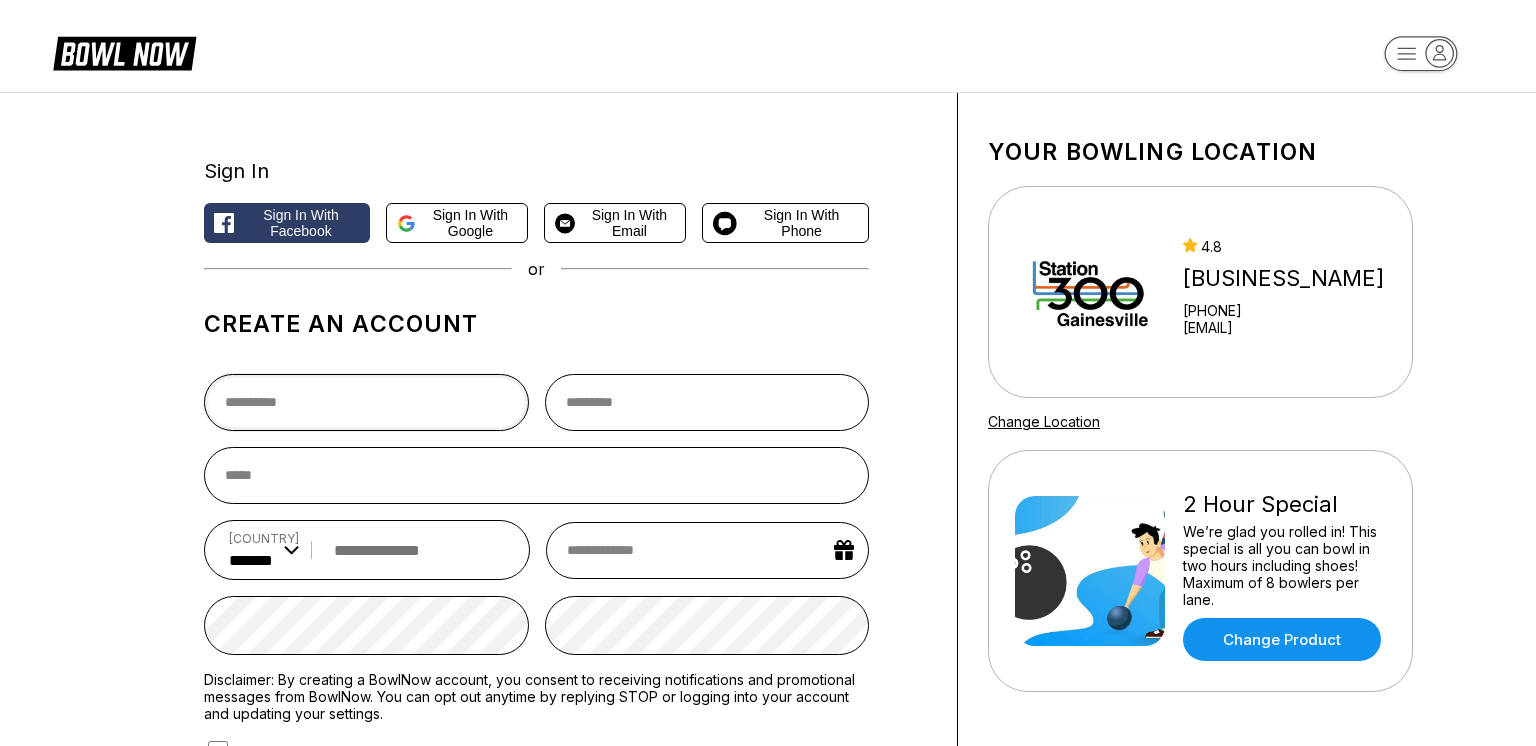 click at bounding box center [366, 402] 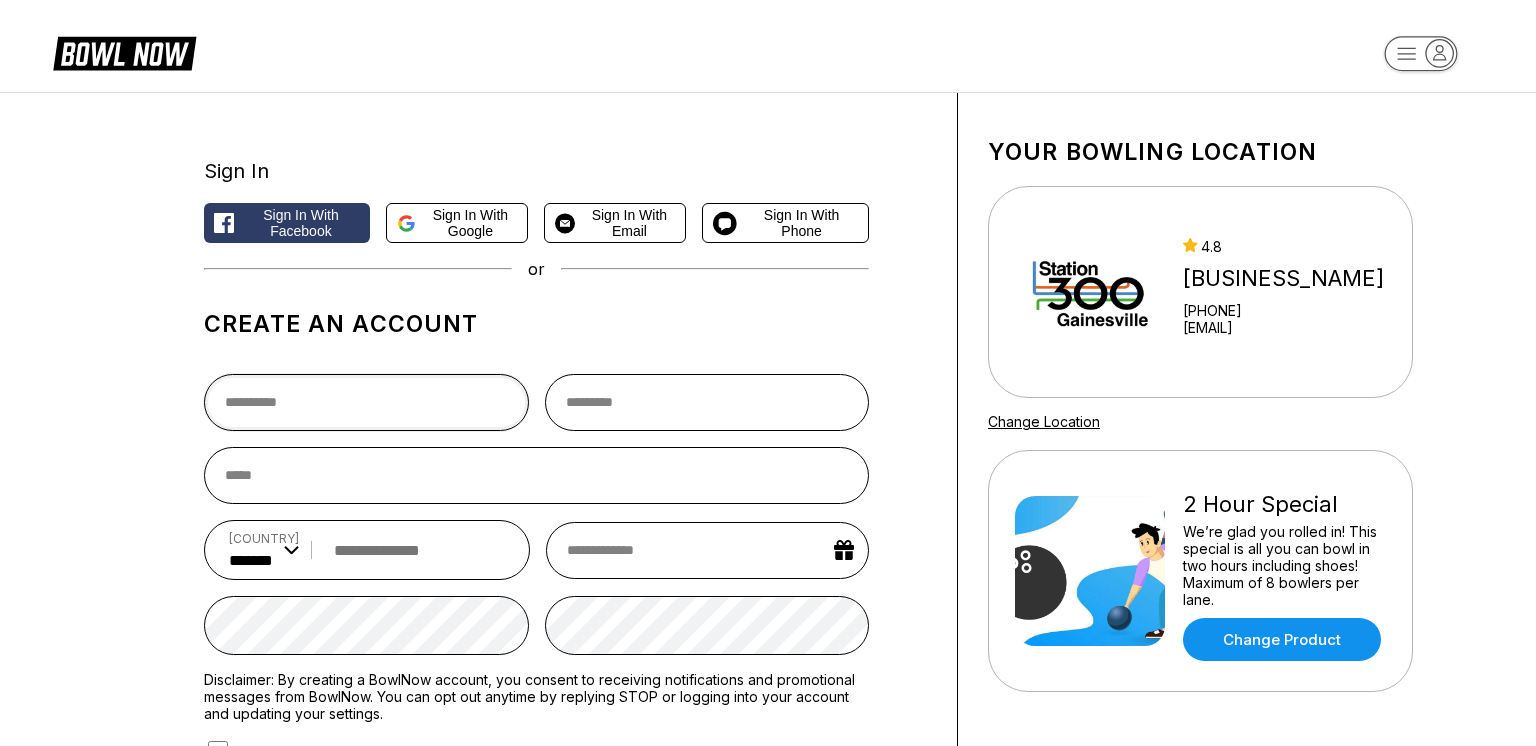 type on "******" 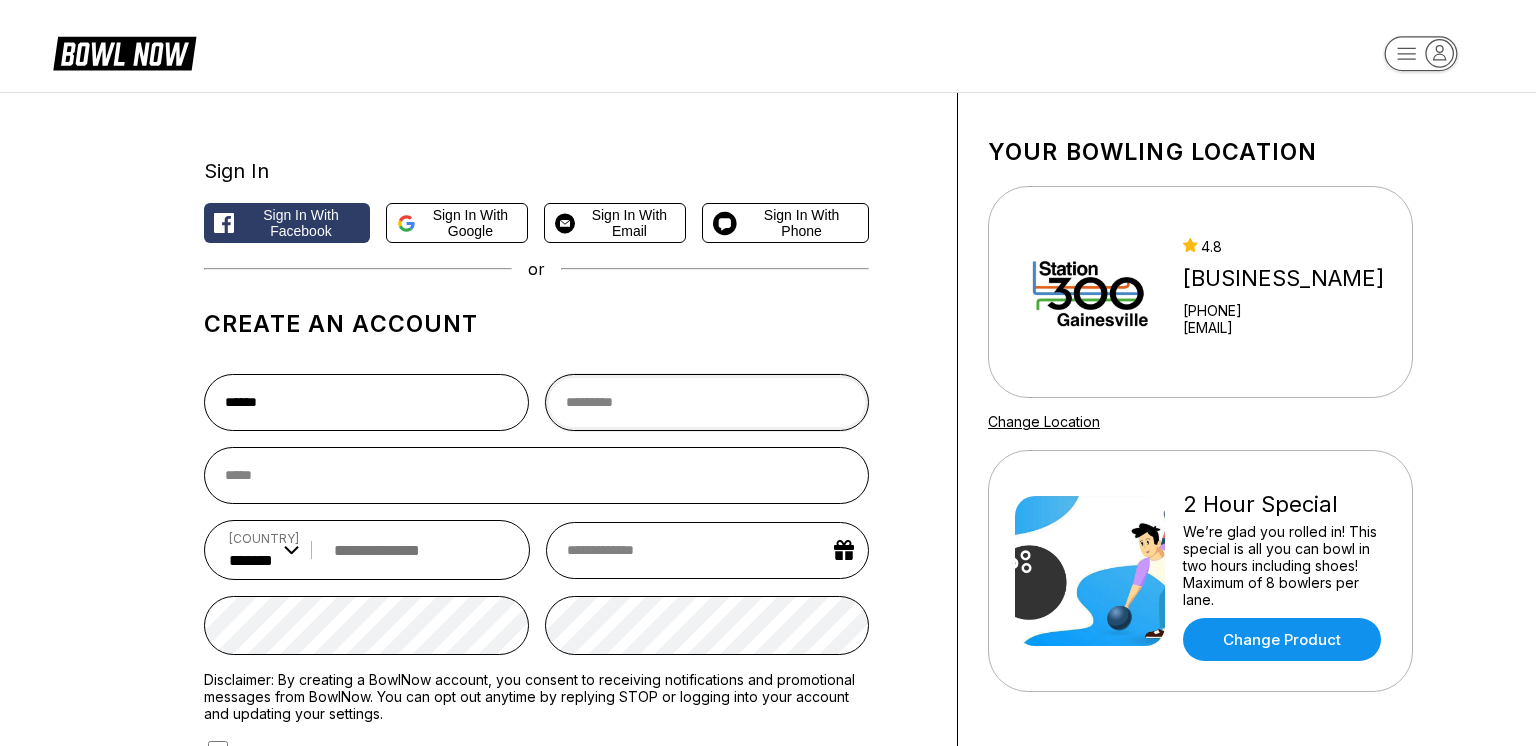 click at bounding box center [707, 402] 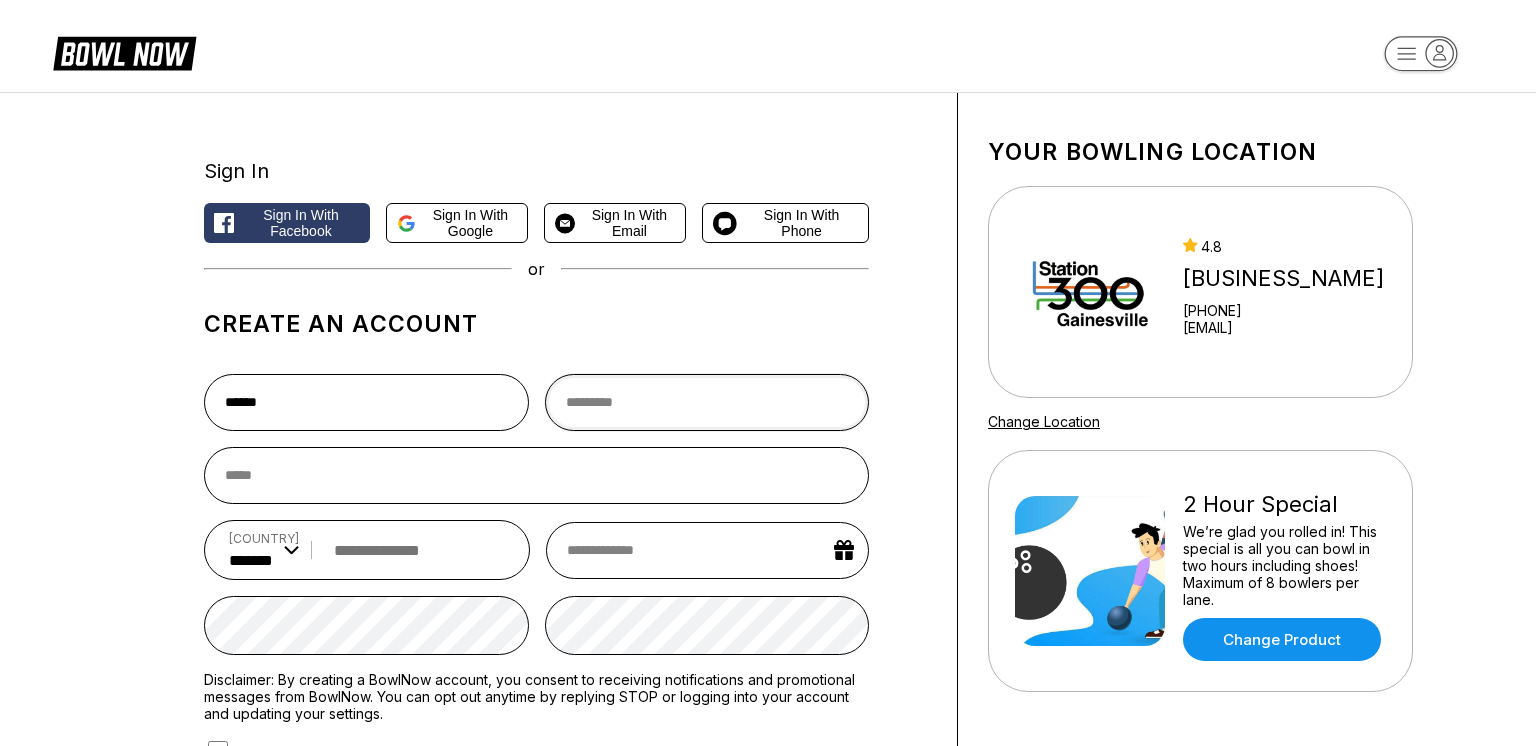 type on "****" 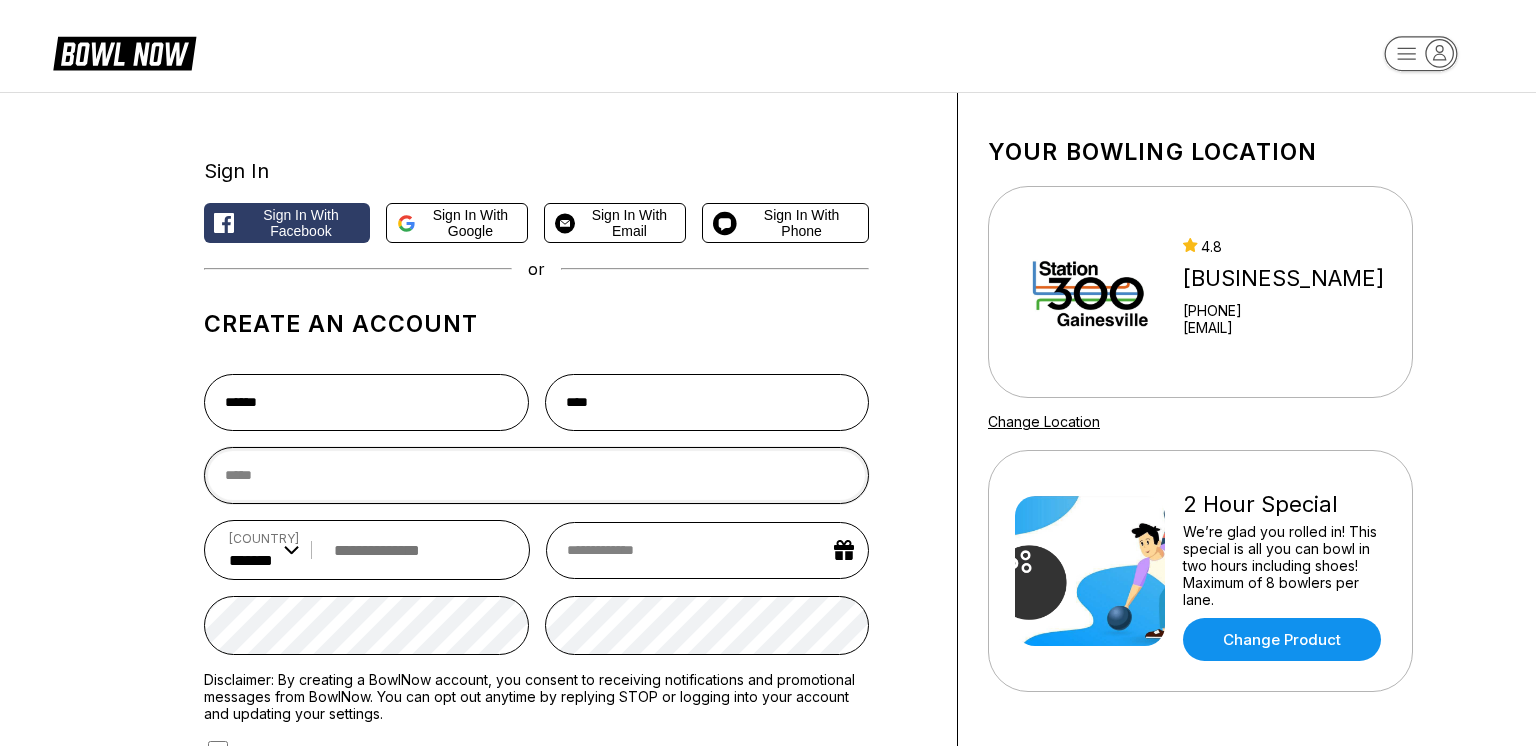 click at bounding box center [536, 475] 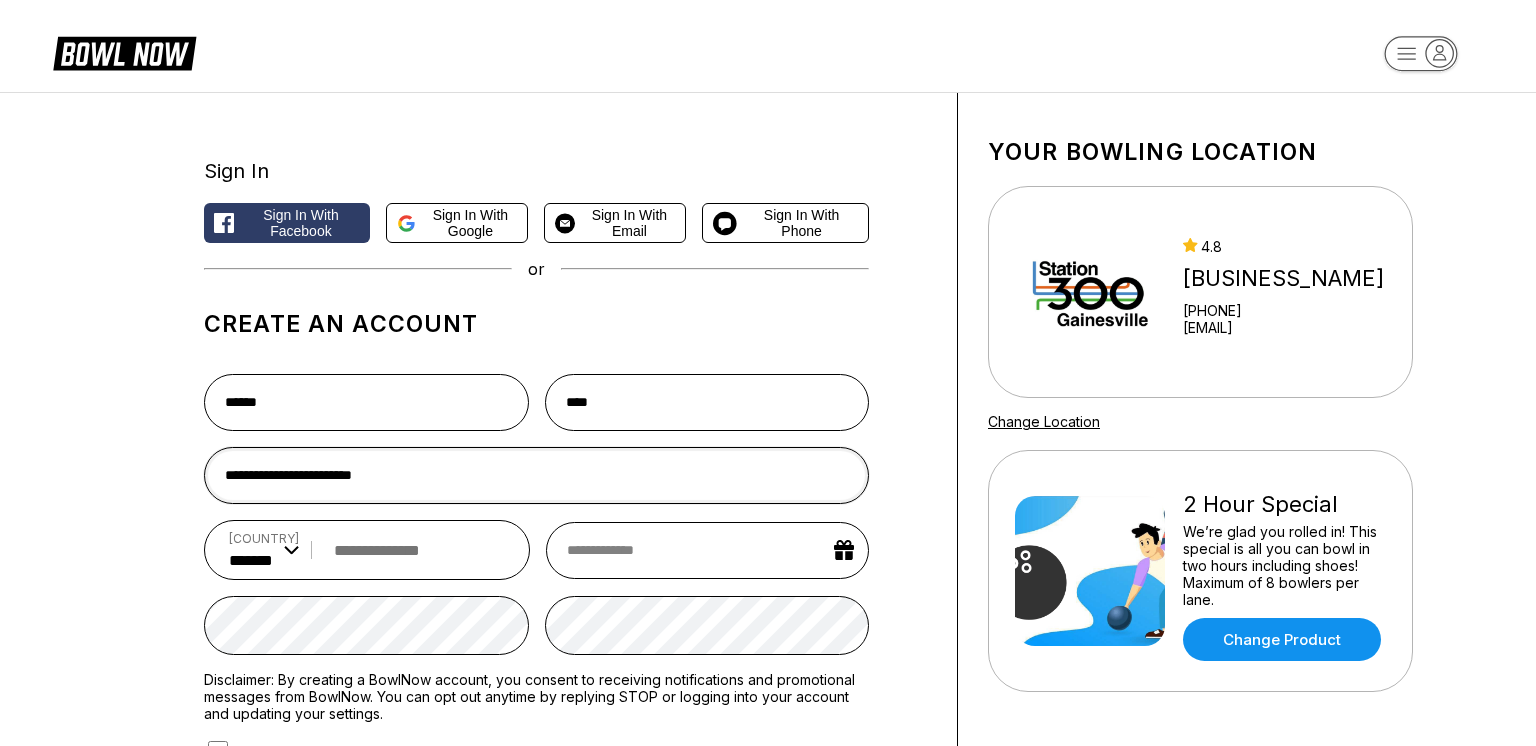 type on "**********" 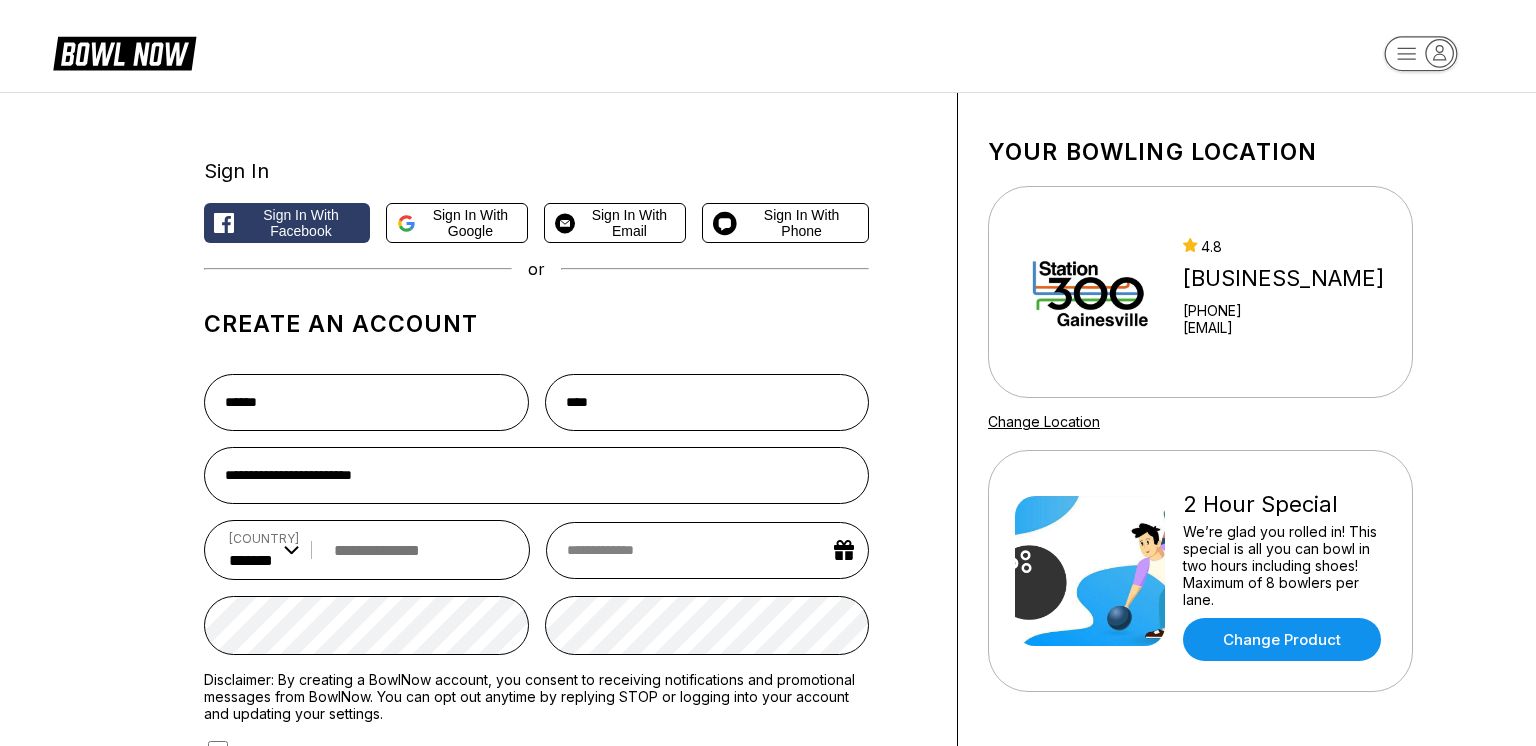 click at bounding box center (414, 550) 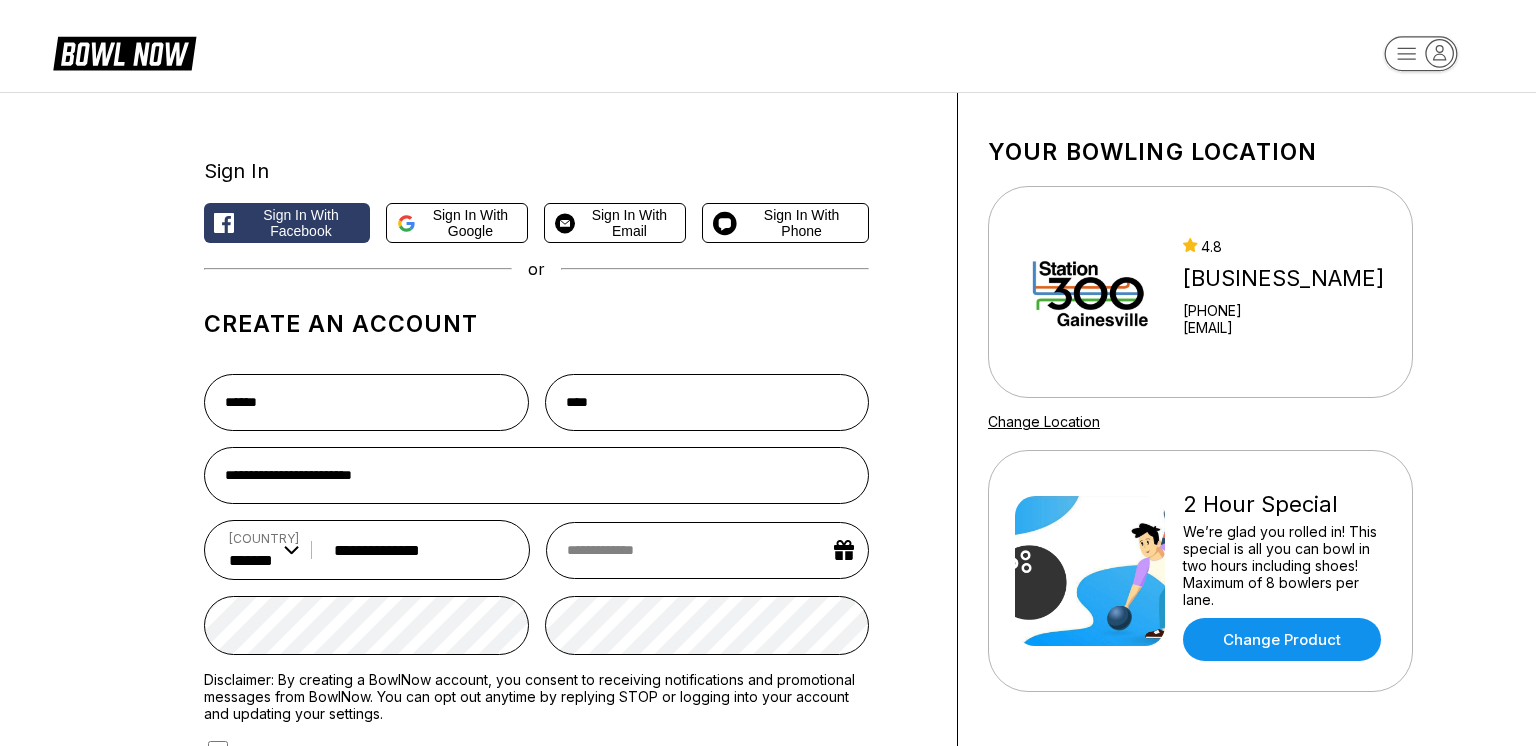 type on "**********" 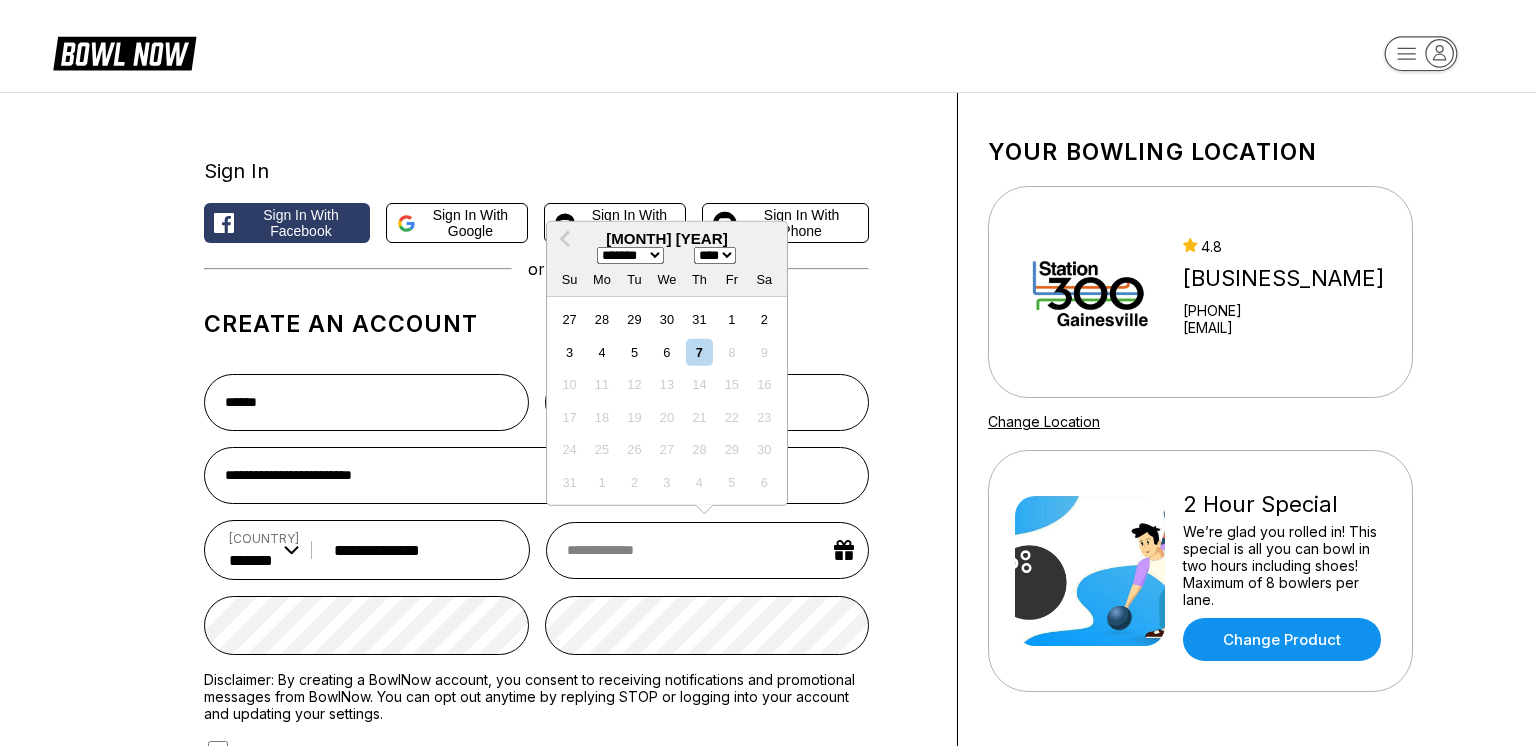 click on "**** **** **** **** **** **** **** **** **** **** **** **** **** **** **** **** **** **** **** **** **** **** **** **** **** **** **** **** **** **** **** **** **** **** **** **** **** **** **** **** **** **** **** **** **** **** **** **** **** **** **** **** **** **** **** **** **** **** **** **** **** **** **** **** **** **** **** **** **** **** **** **** **** **** **** **** **** **** **** **** **** **** **** **** **** **** **** **** **** **** **** **** **** **** **** **** **** **** **** **** **** **** **** **** **** **** **** **** **** **** **** **** **** **** **** **** **** **** **** **** **** **** **** **** **** ****" at bounding box center (715, 255) 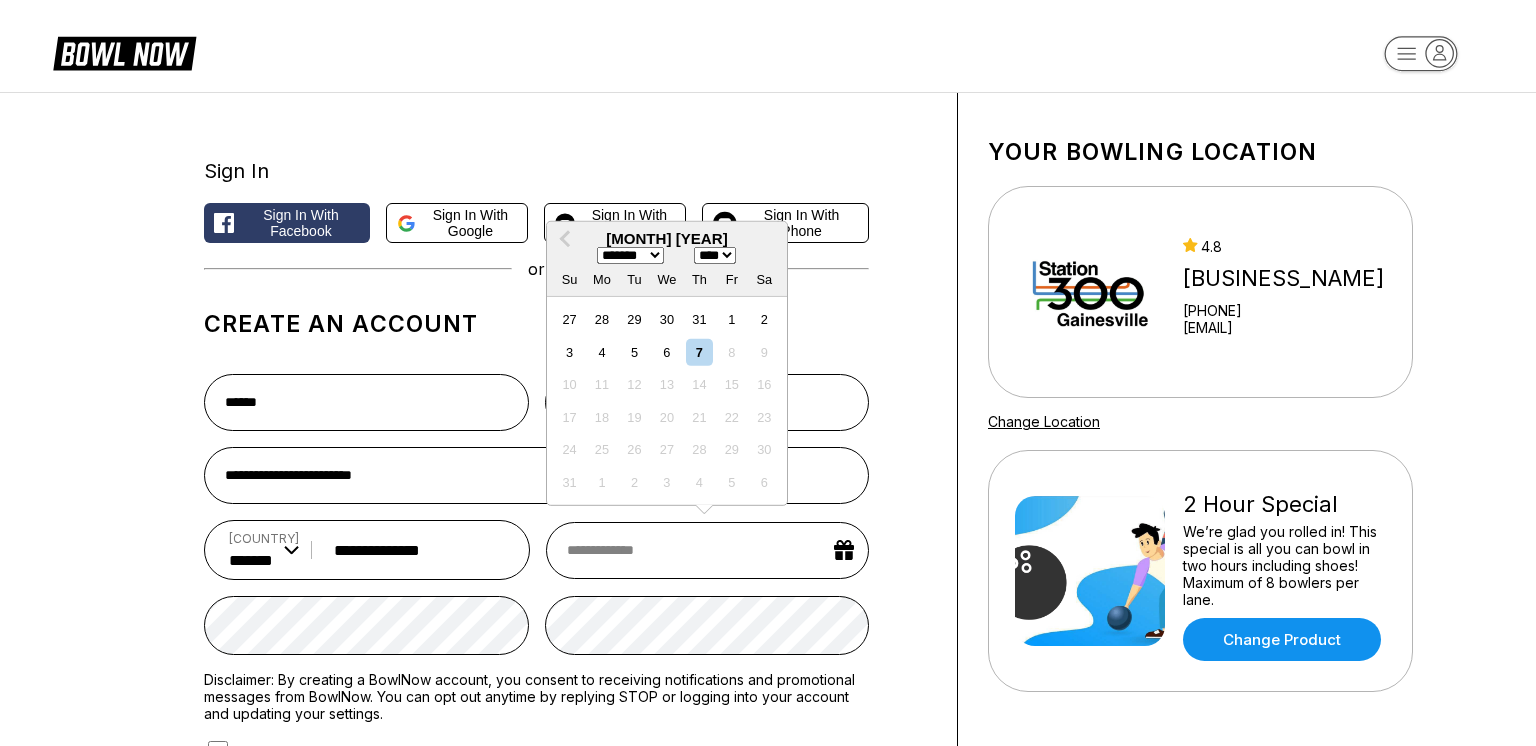 select on "****" 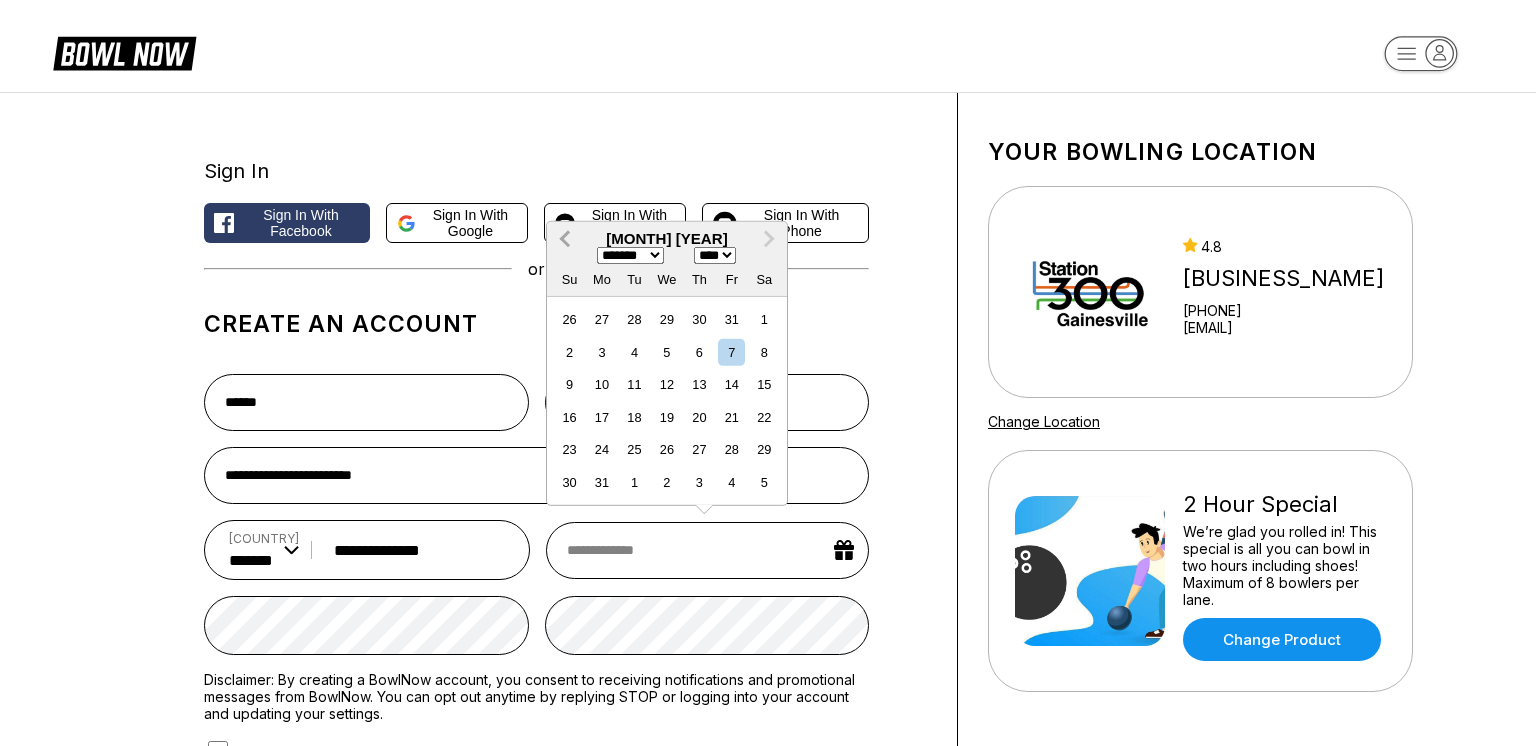 click on "Previous Month" at bounding box center (567, 238) 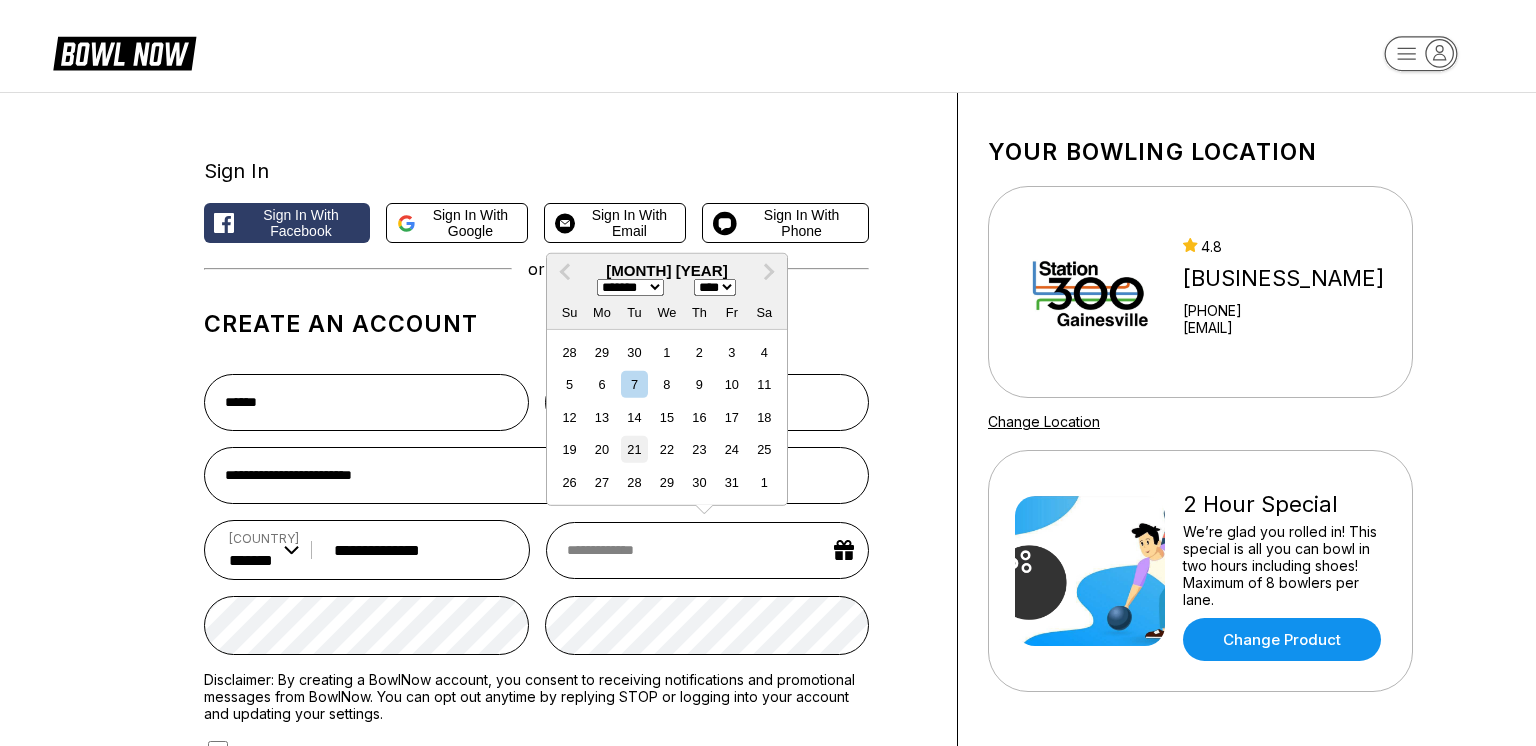 click on "21" at bounding box center [634, 449] 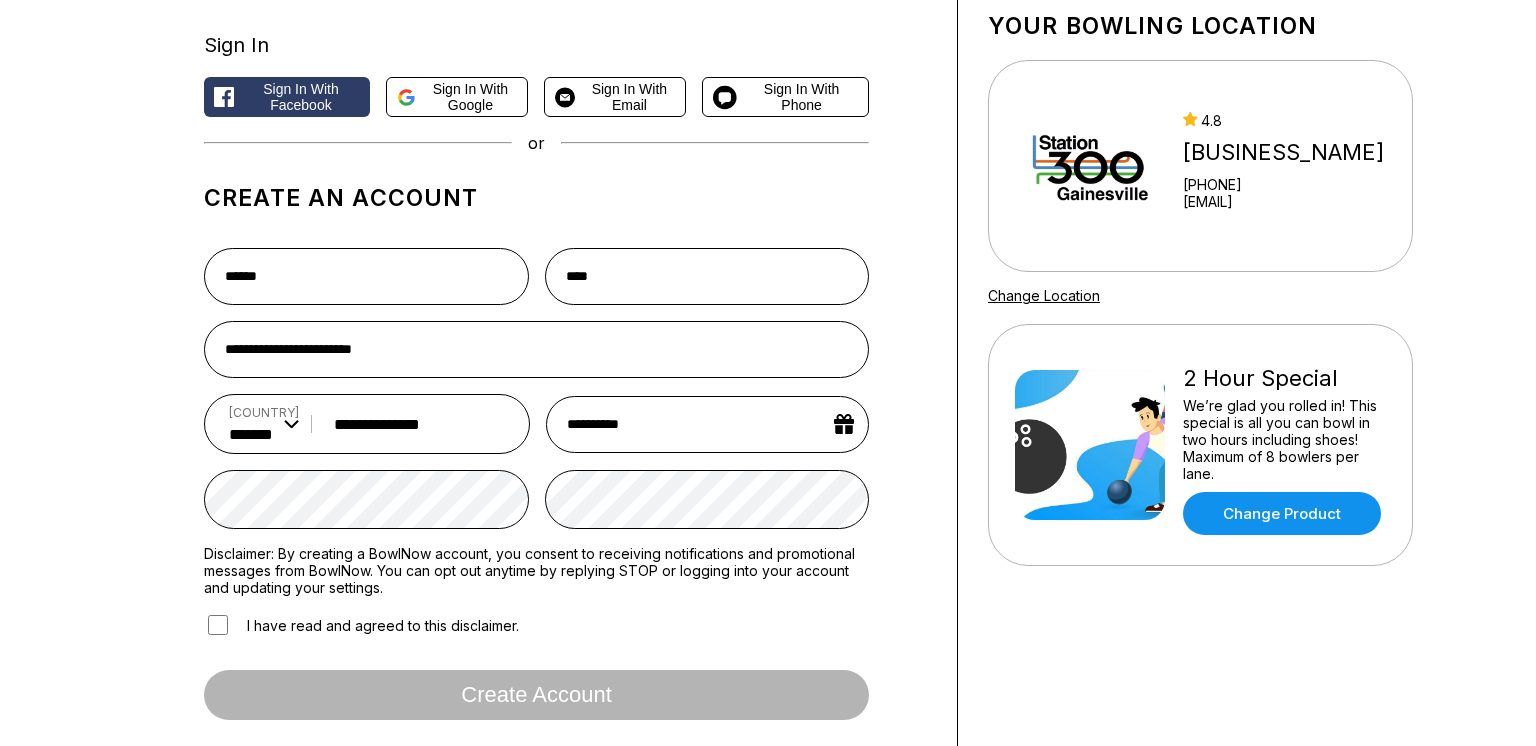 scroll, scrollTop: 131, scrollLeft: 0, axis: vertical 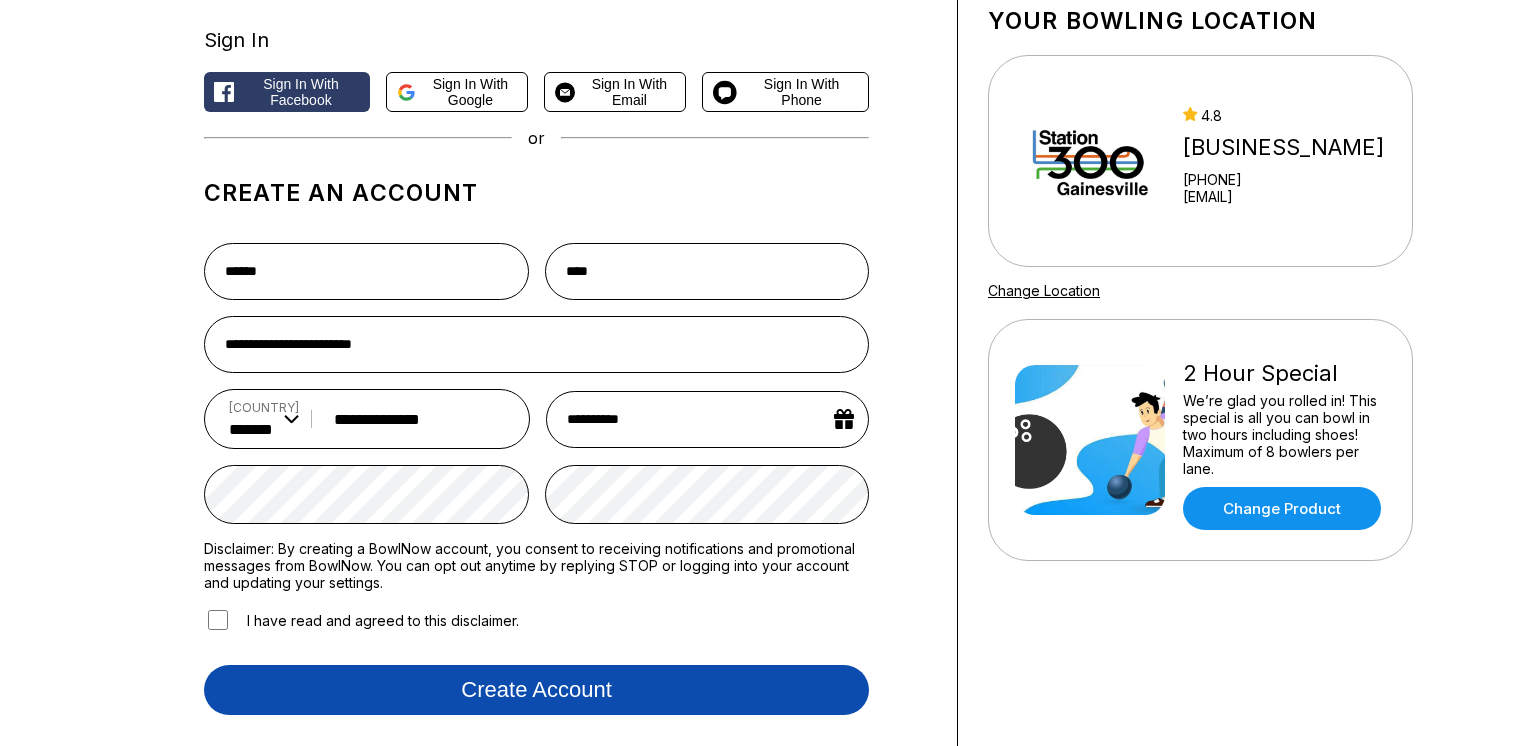 click on "Create account" at bounding box center [536, 690] 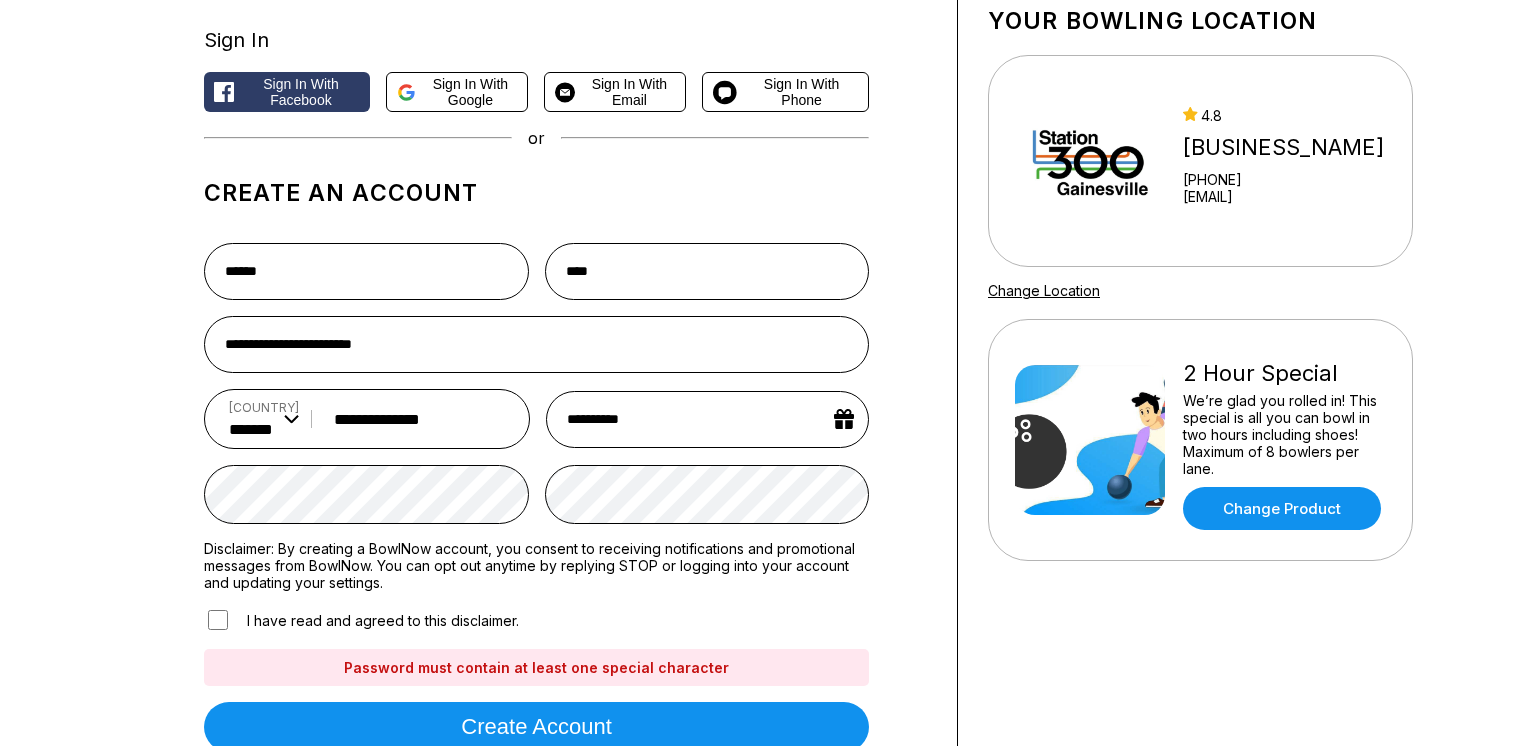 click on "**********" at bounding box center (558, 388) 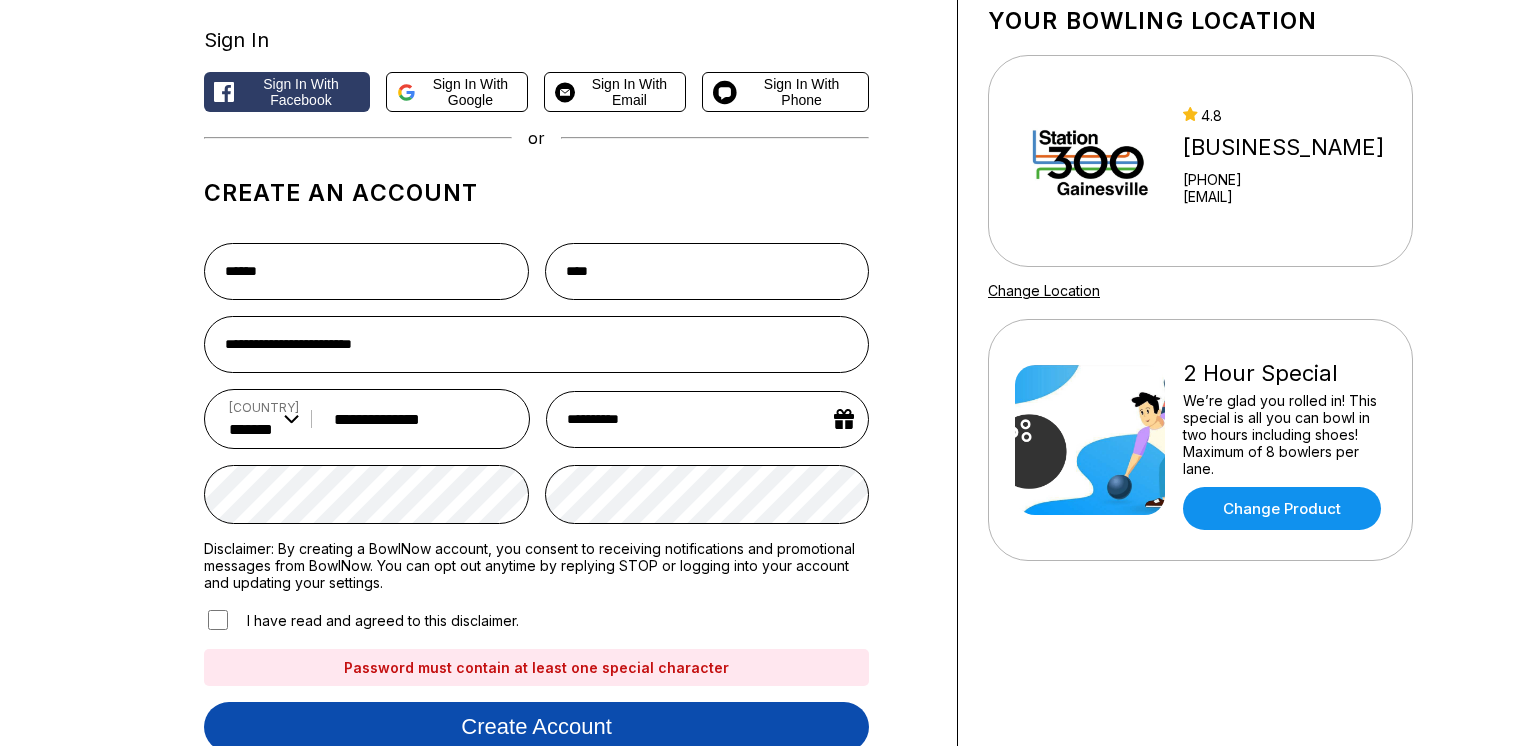 click on "Create account" at bounding box center (536, 727) 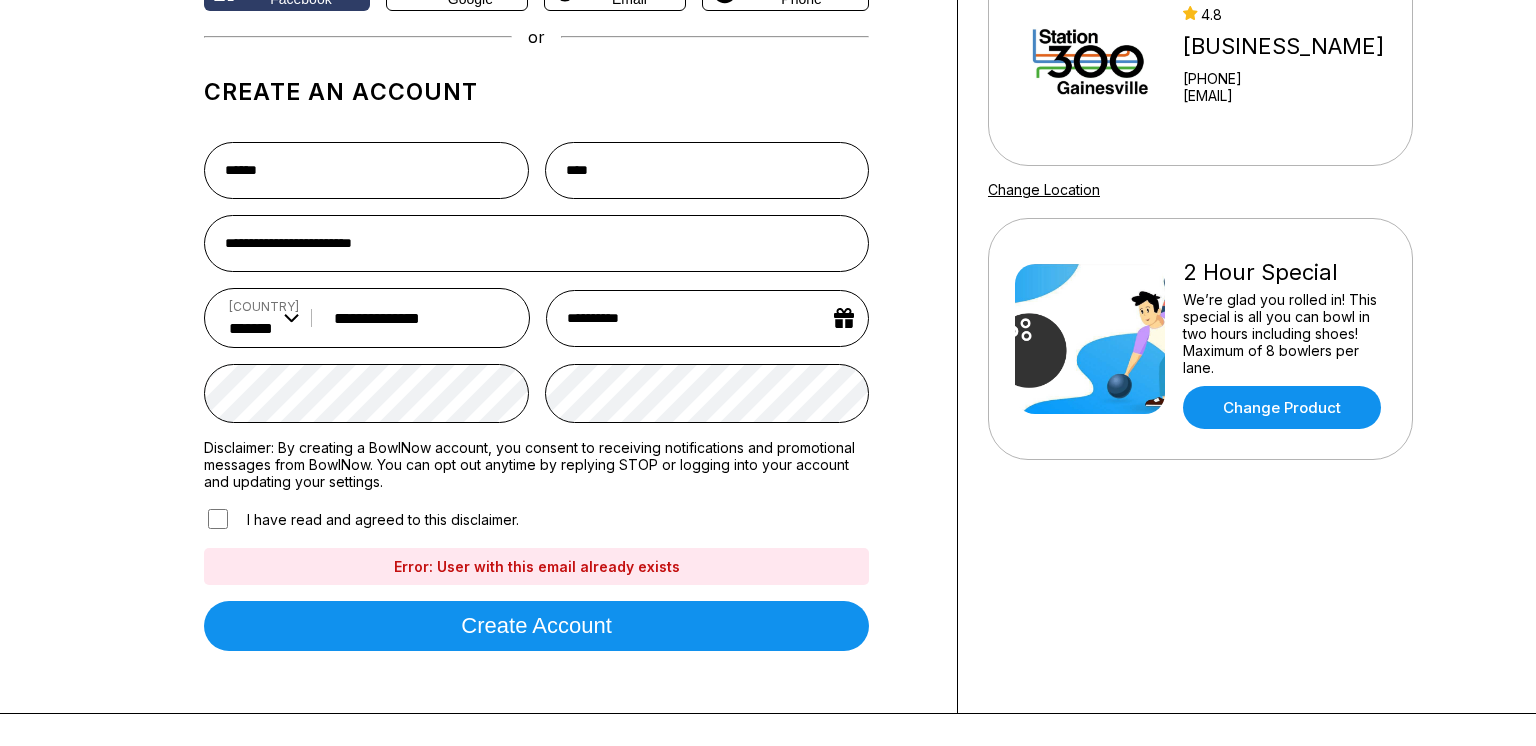 scroll, scrollTop: 230, scrollLeft: 0, axis: vertical 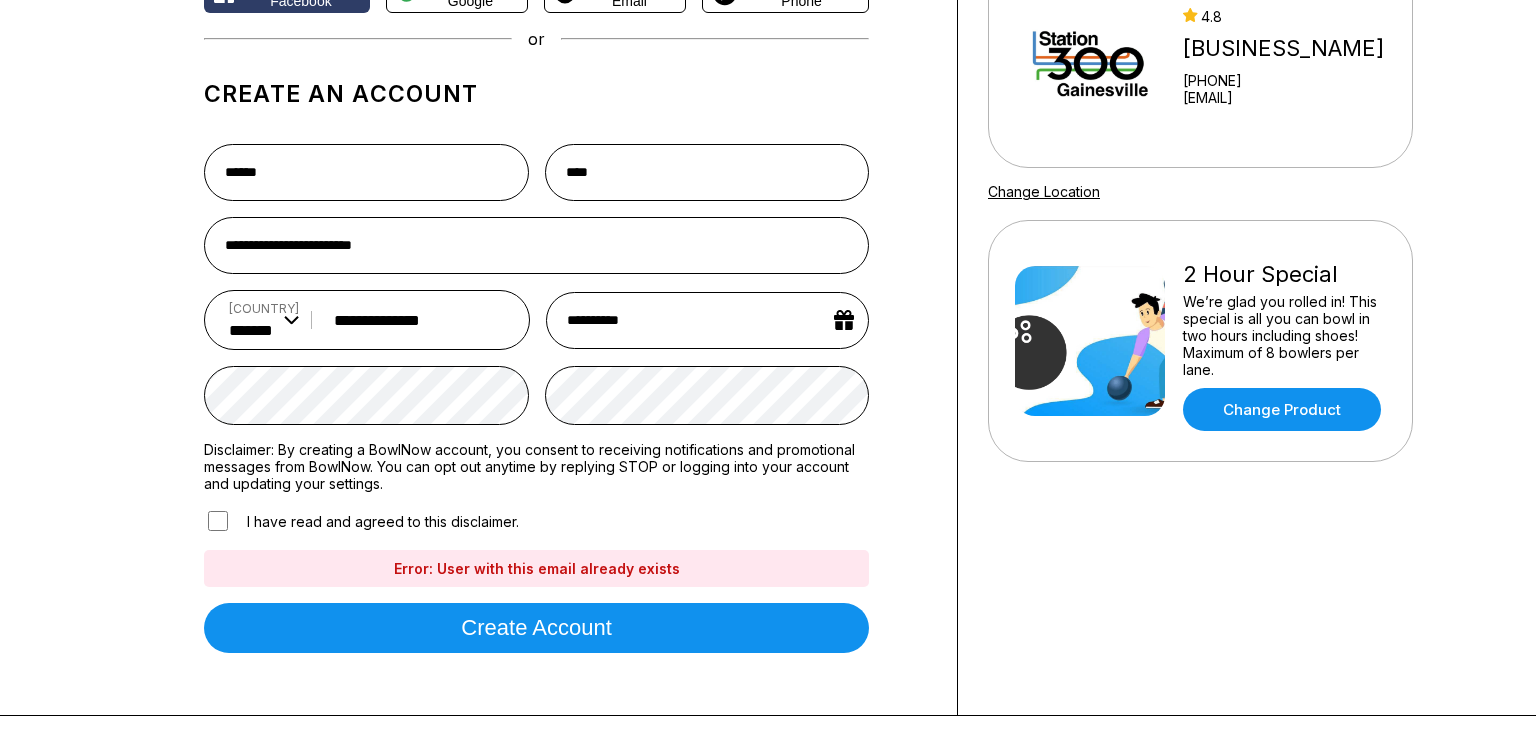 click on "Error: User with this email already exists" at bounding box center (536, 568) 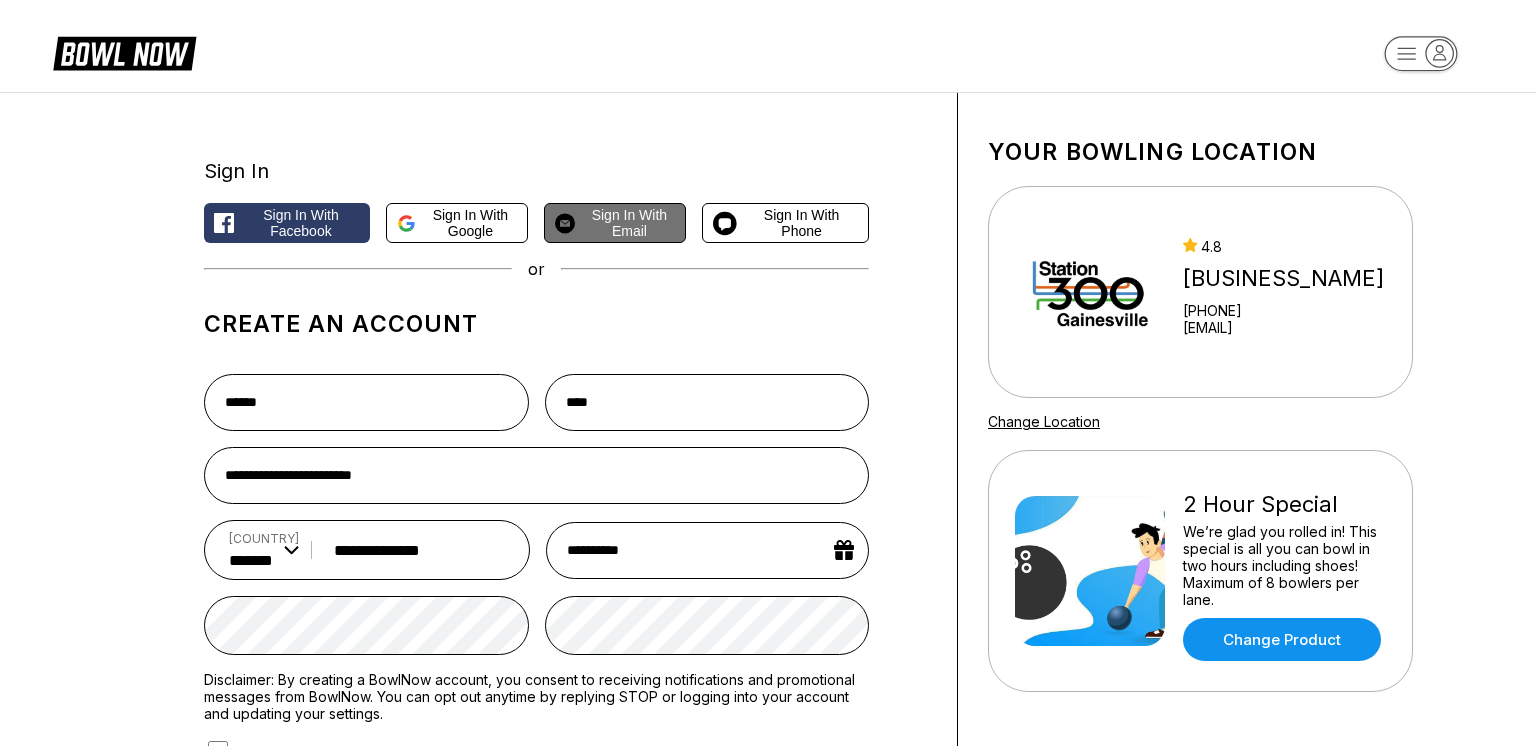 click on "Sign in with Email" at bounding box center [629, 223] 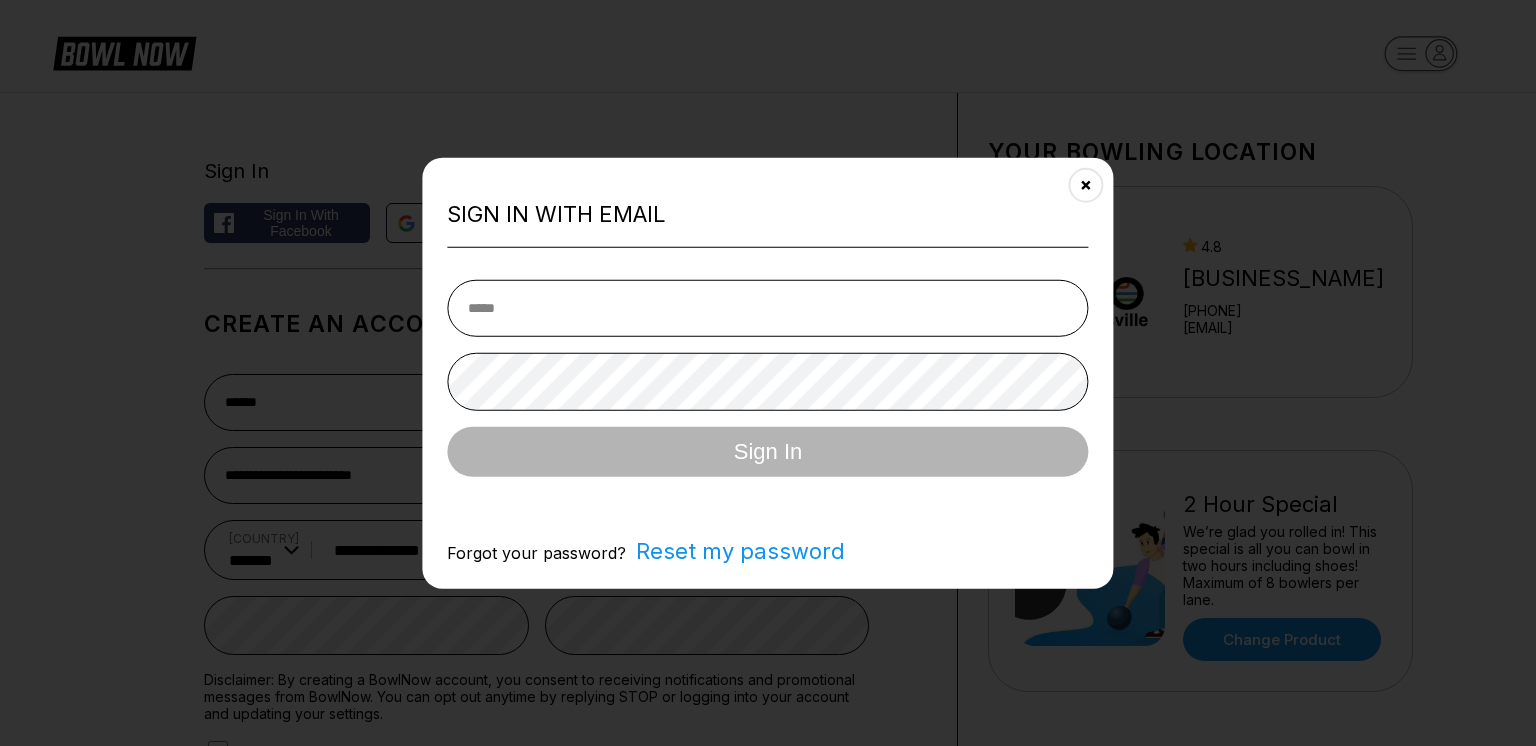 click at bounding box center [767, 307] 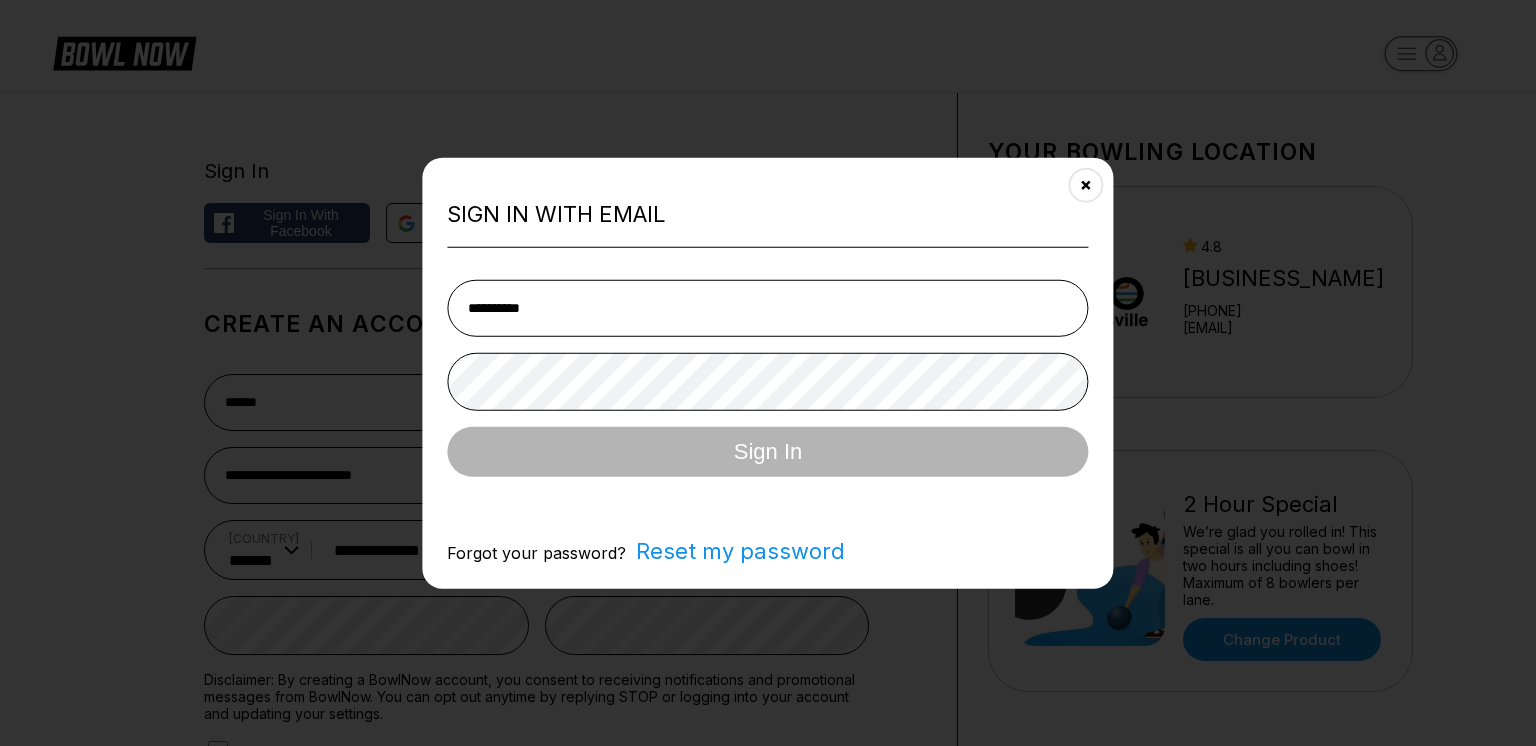 type on "**********" 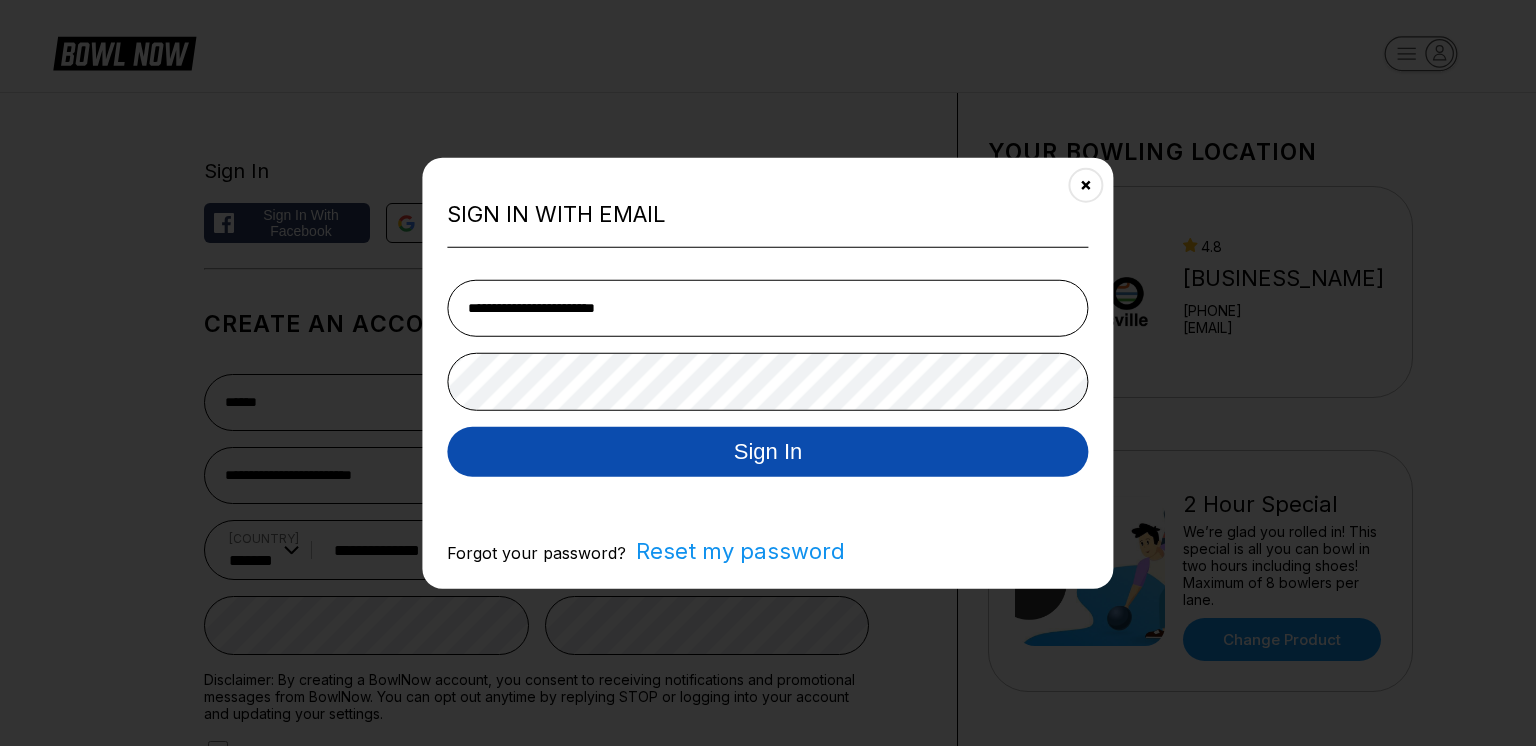 click on "Sign In" at bounding box center (767, 452) 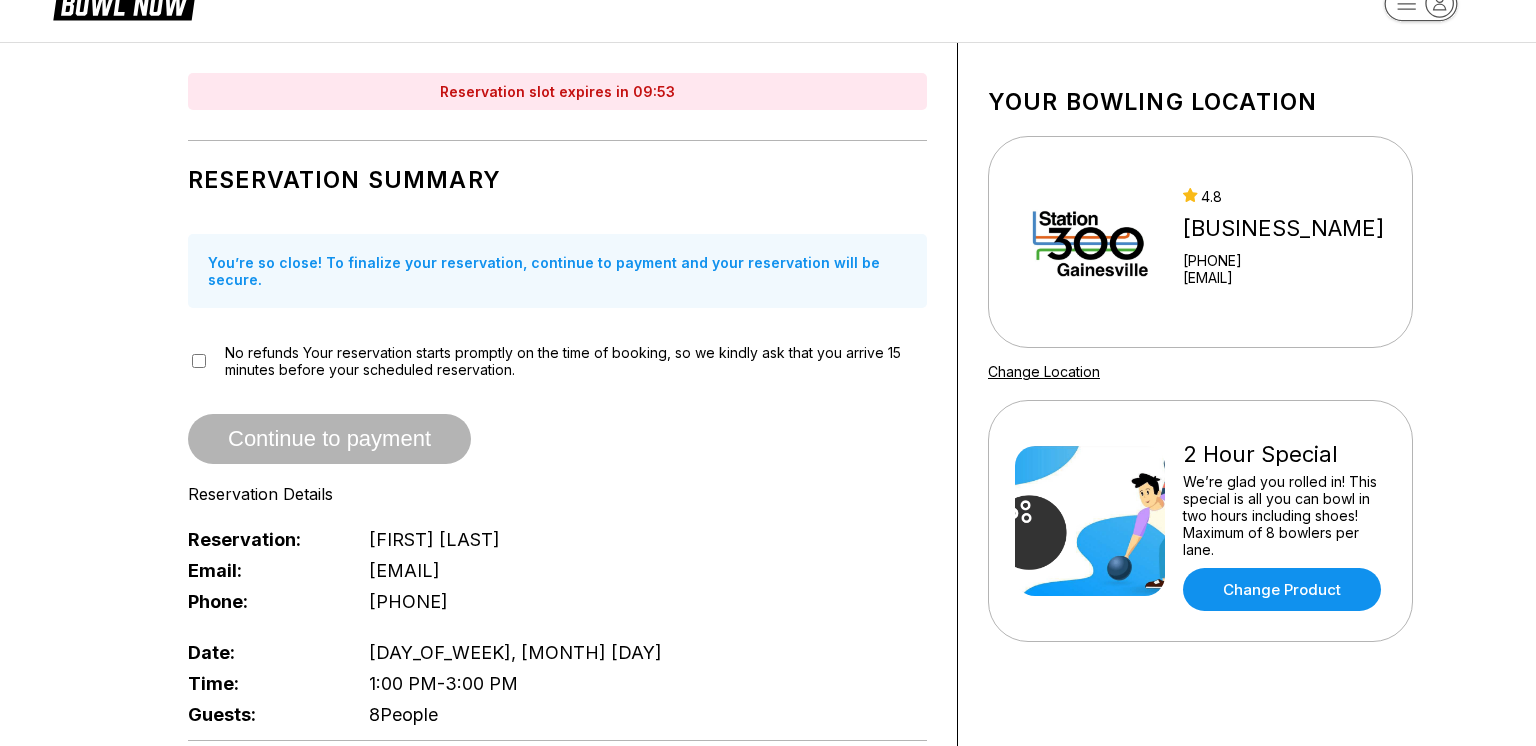 scroll, scrollTop: 62, scrollLeft: 0, axis: vertical 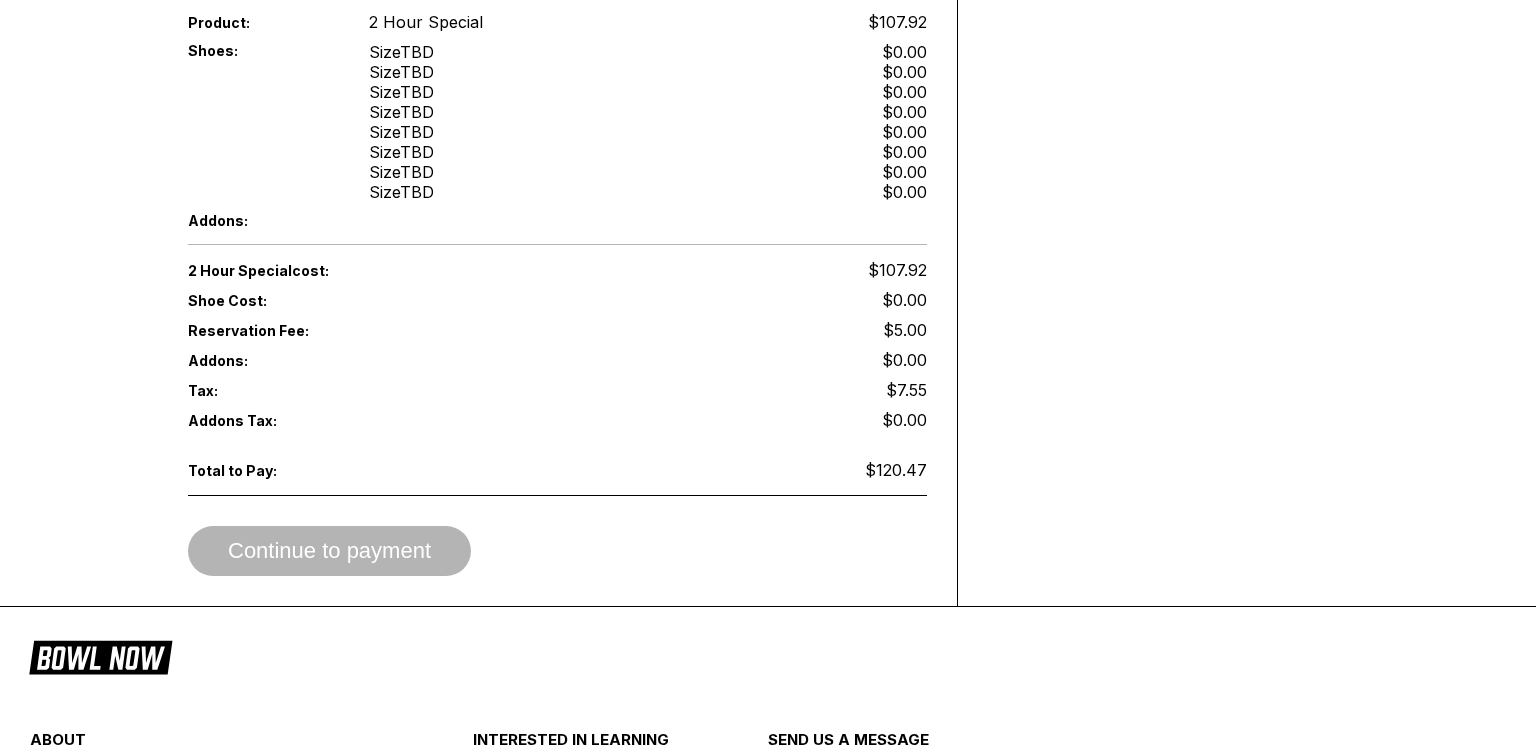 click on "Continue to payment" at bounding box center (557, 551) 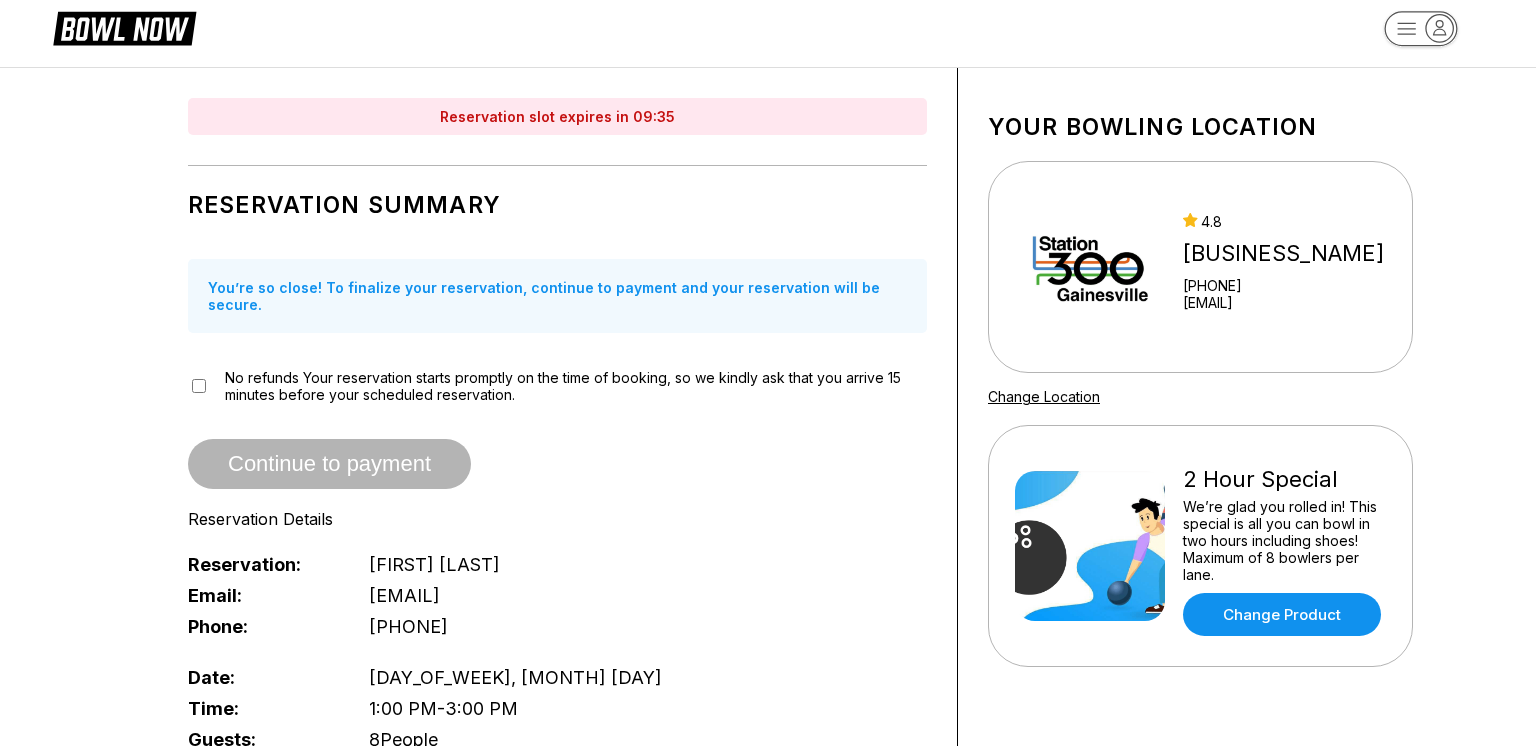 scroll, scrollTop: 0, scrollLeft: 0, axis: both 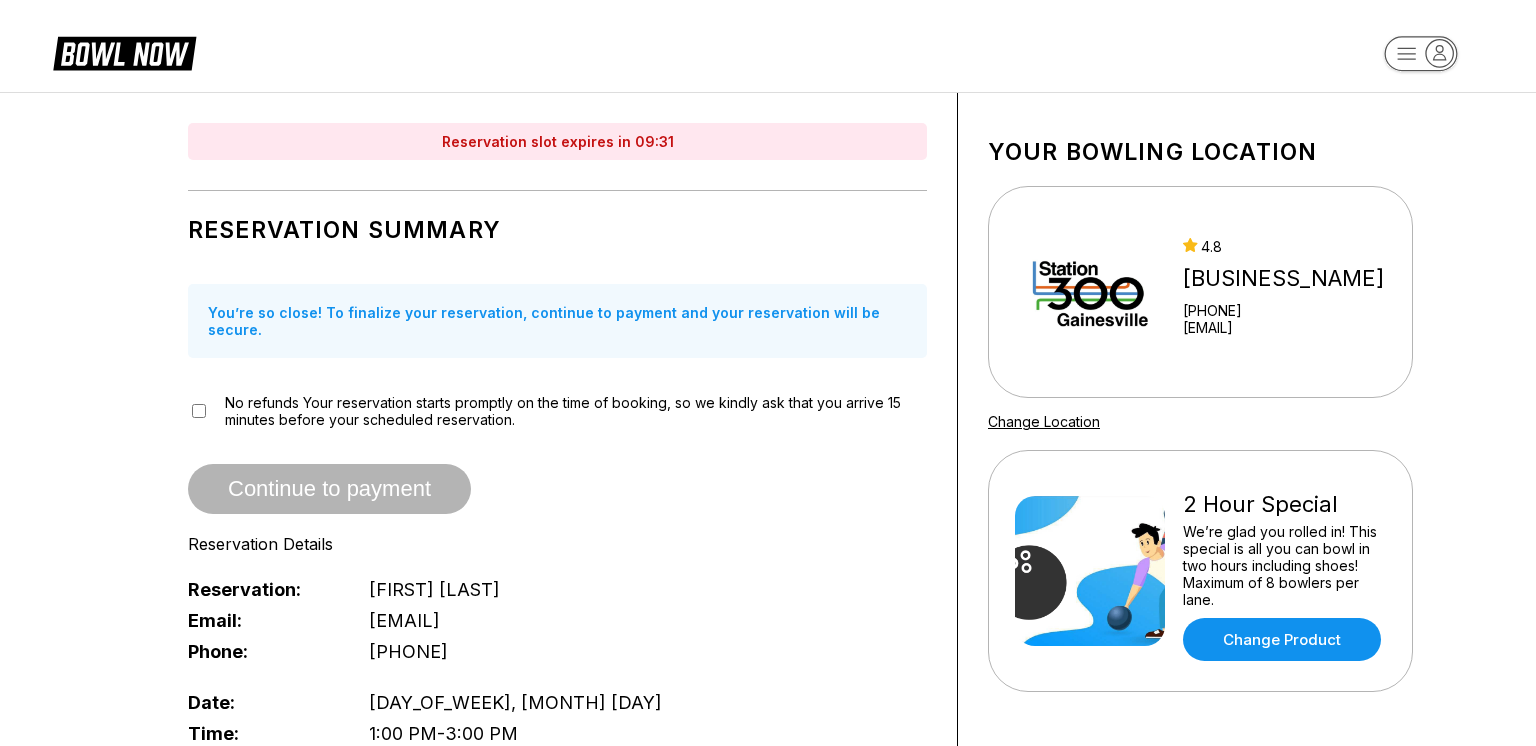 click on "Continue to payment" at bounding box center (557, 489) 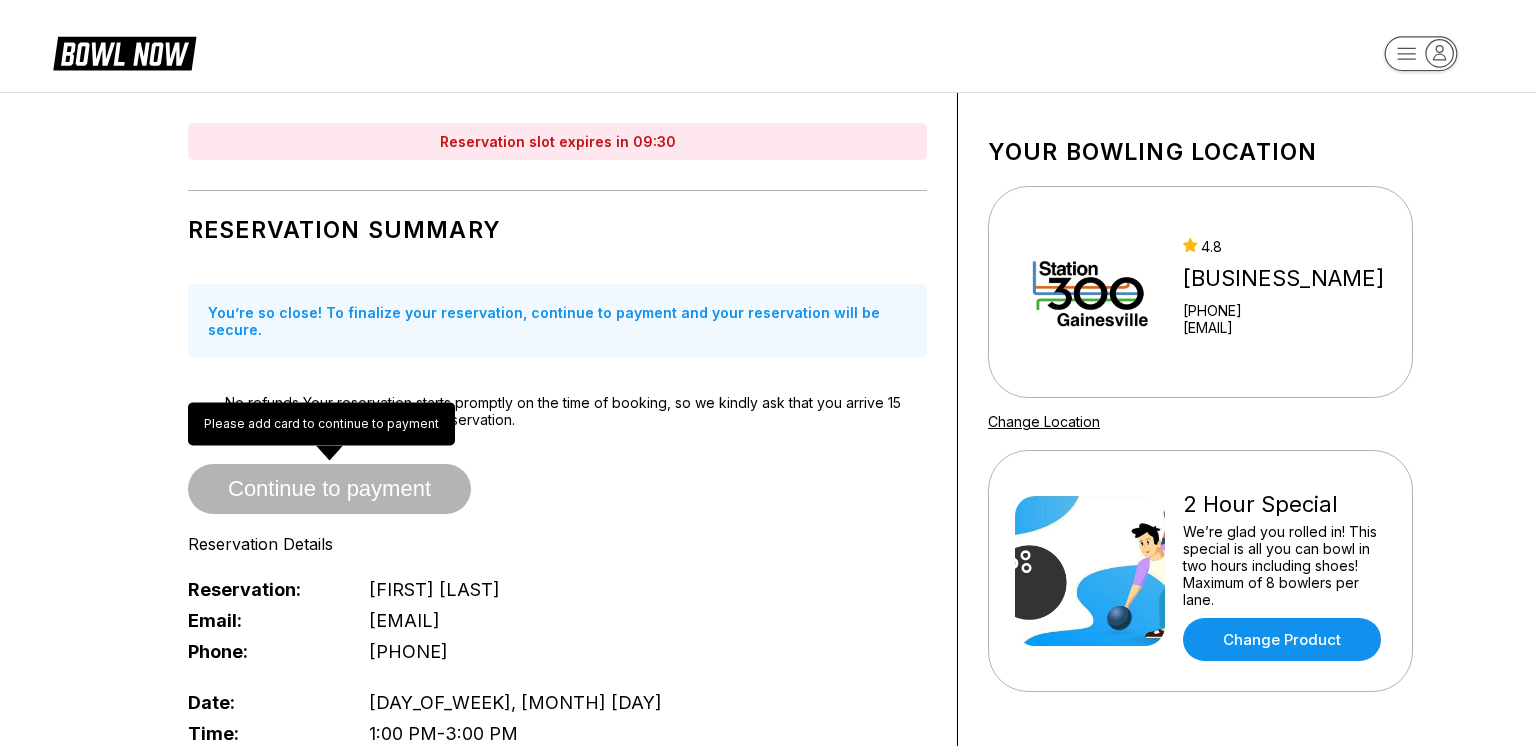 click on "Continue to payment" at bounding box center [329, 490] 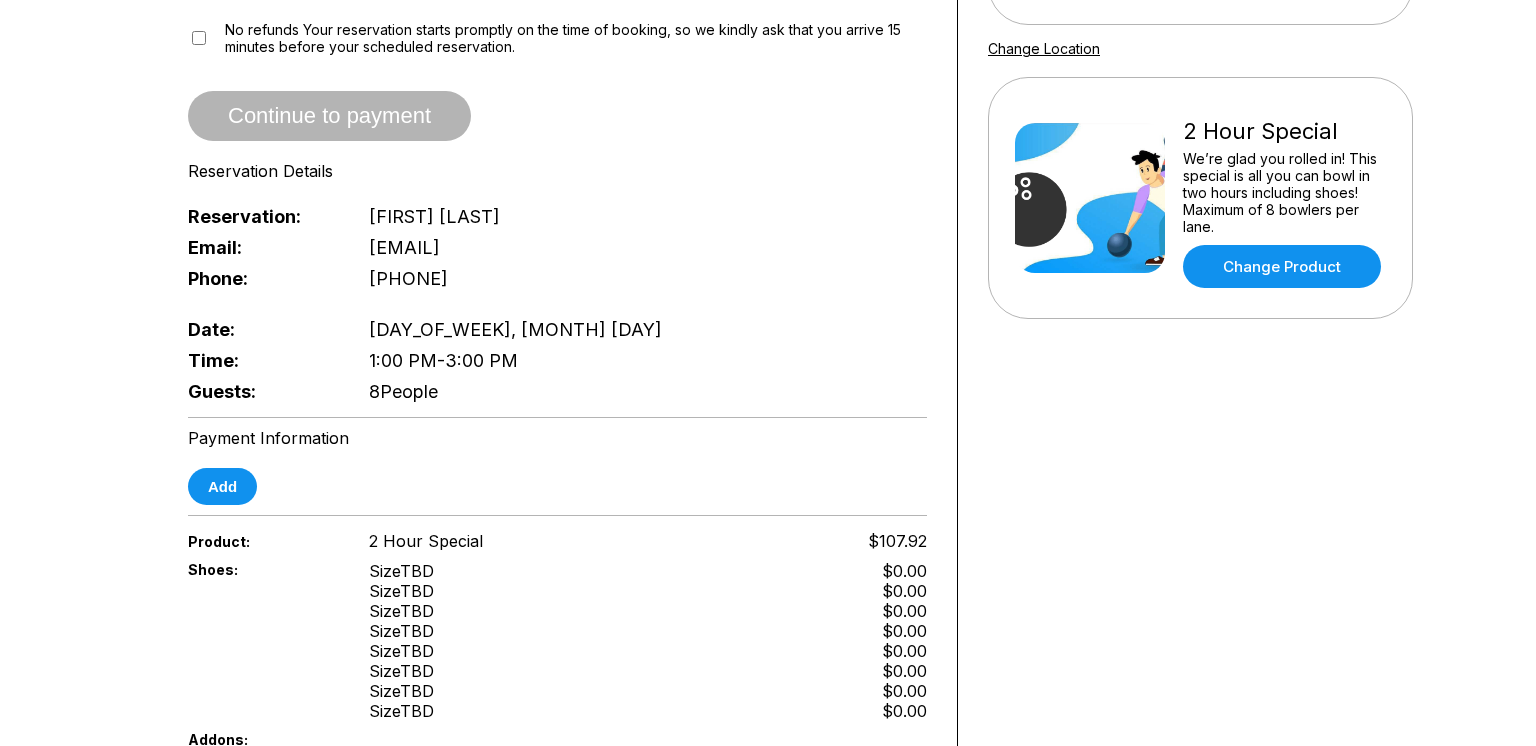 scroll, scrollTop: 358, scrollLeft: 0, axis: vertical 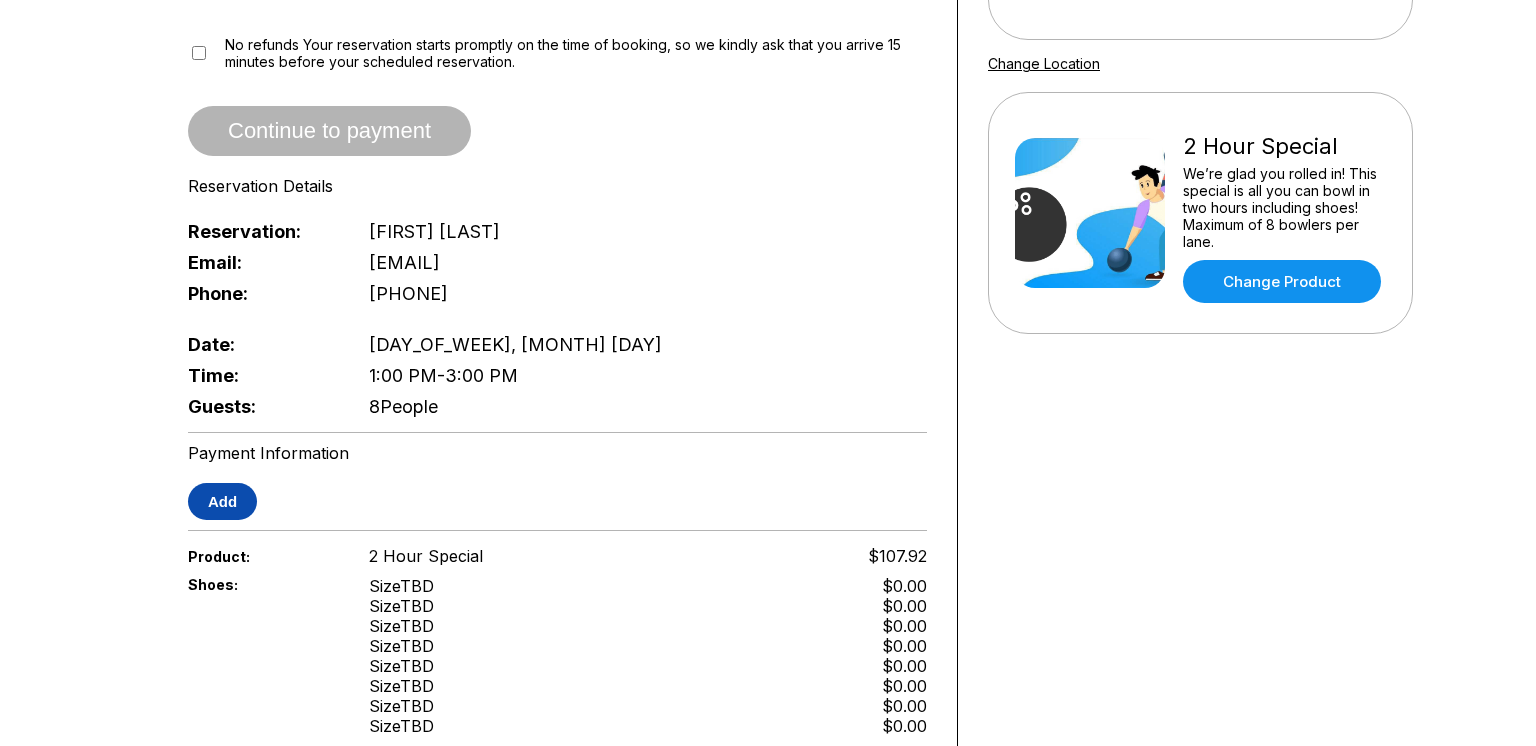 click on "Add" at bounding box center [222, 501] 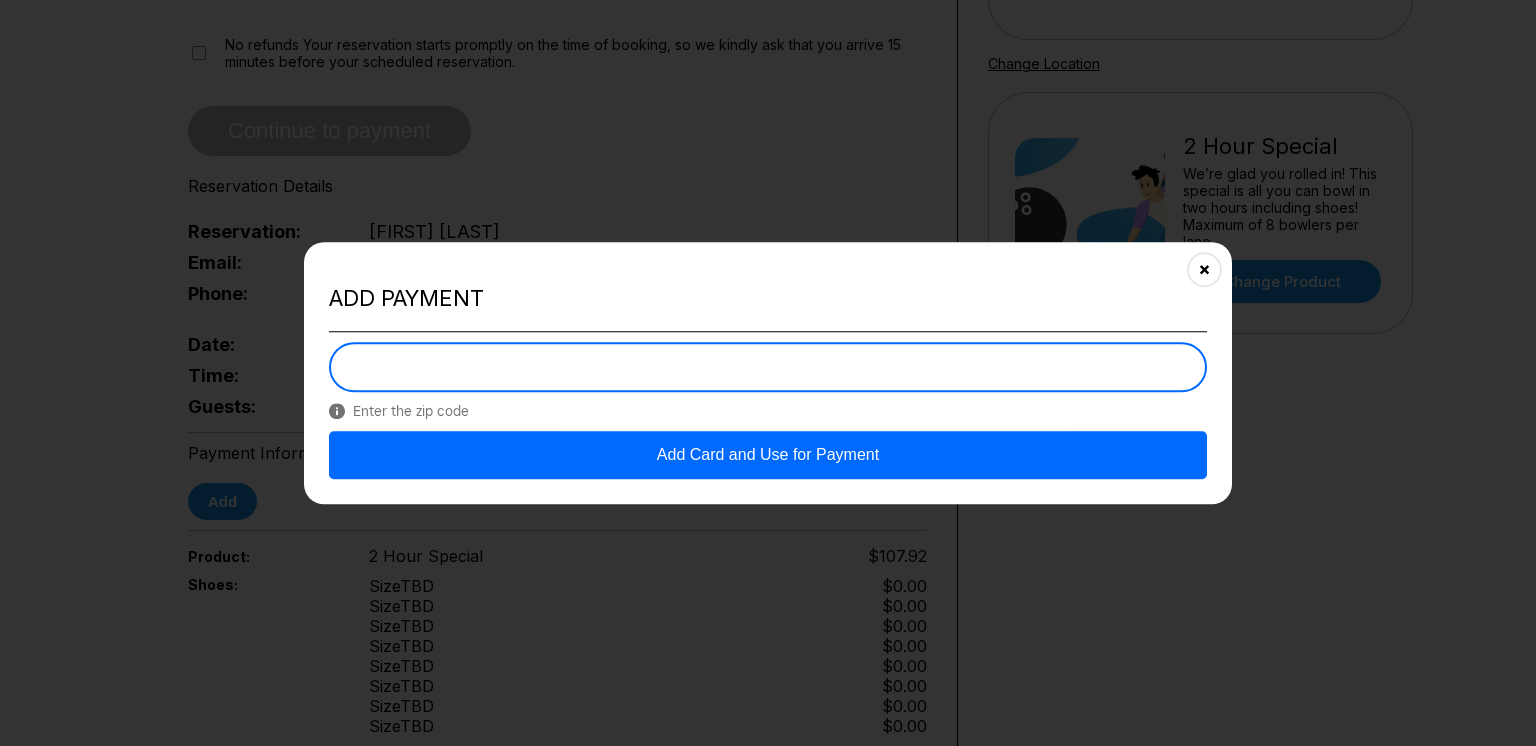 click on "Add Card and Use for Payment" at bounding box center [768, 455] 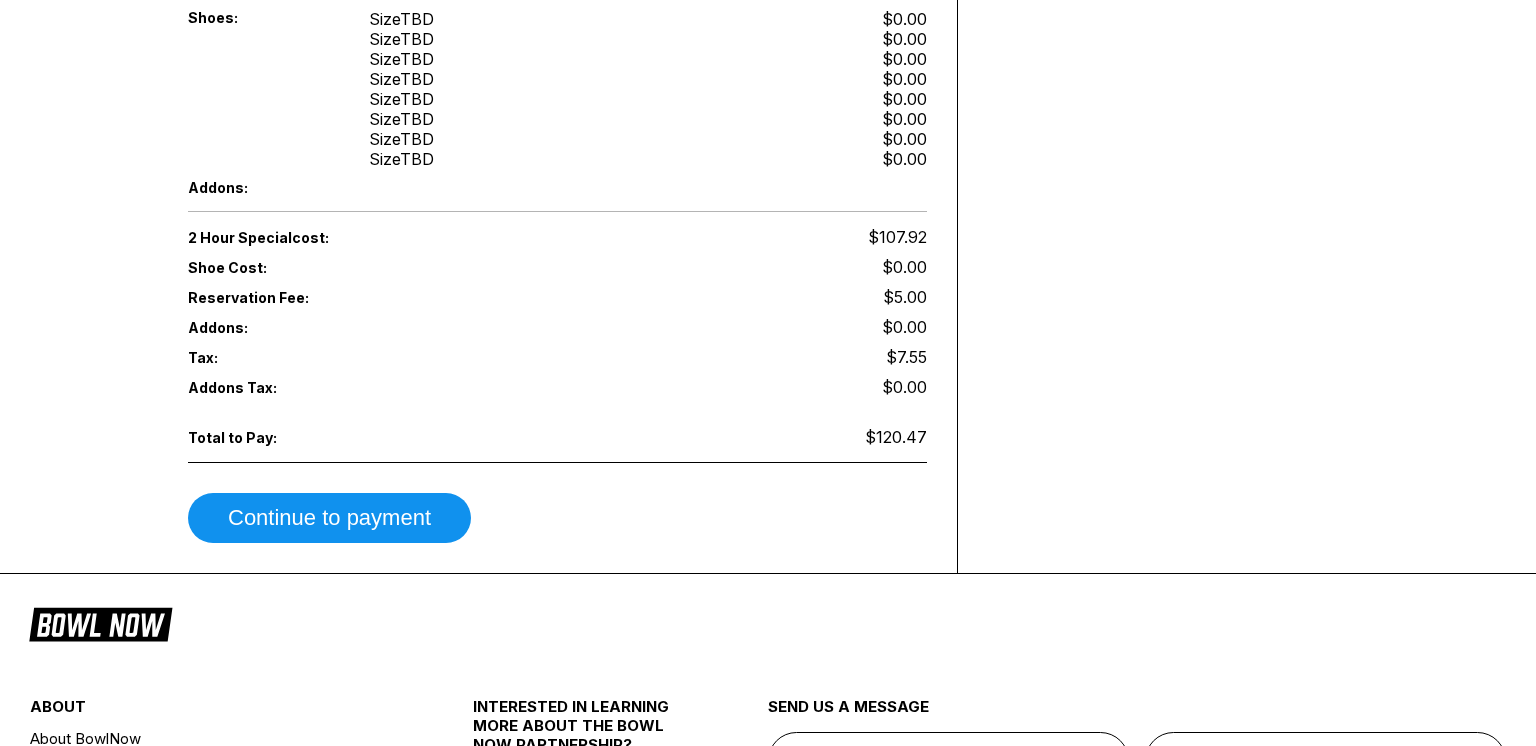 scroll, scrollTop: 936, scrollLeft: 0, axis: vertical 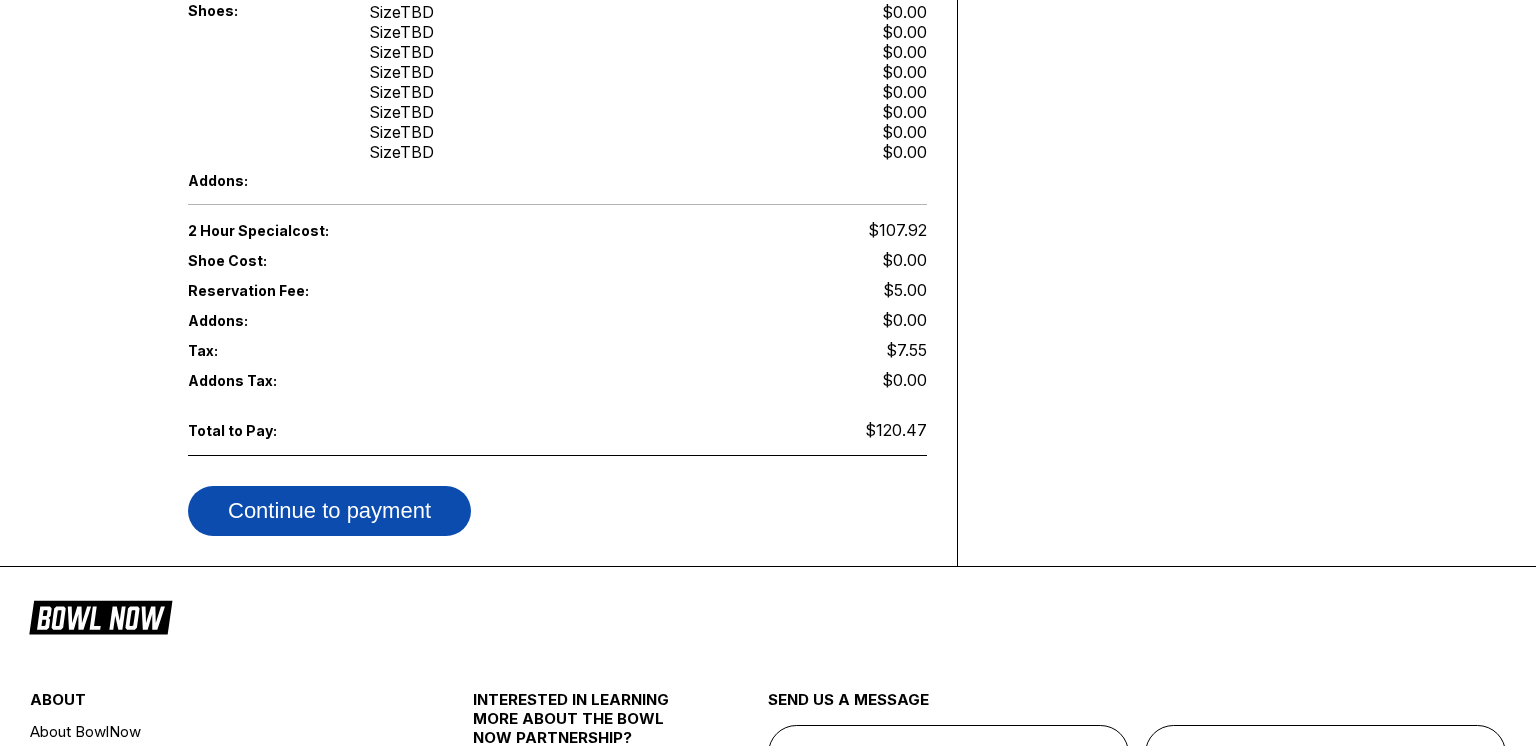 click on "Continue to payment" at bounding box center (329, 511) 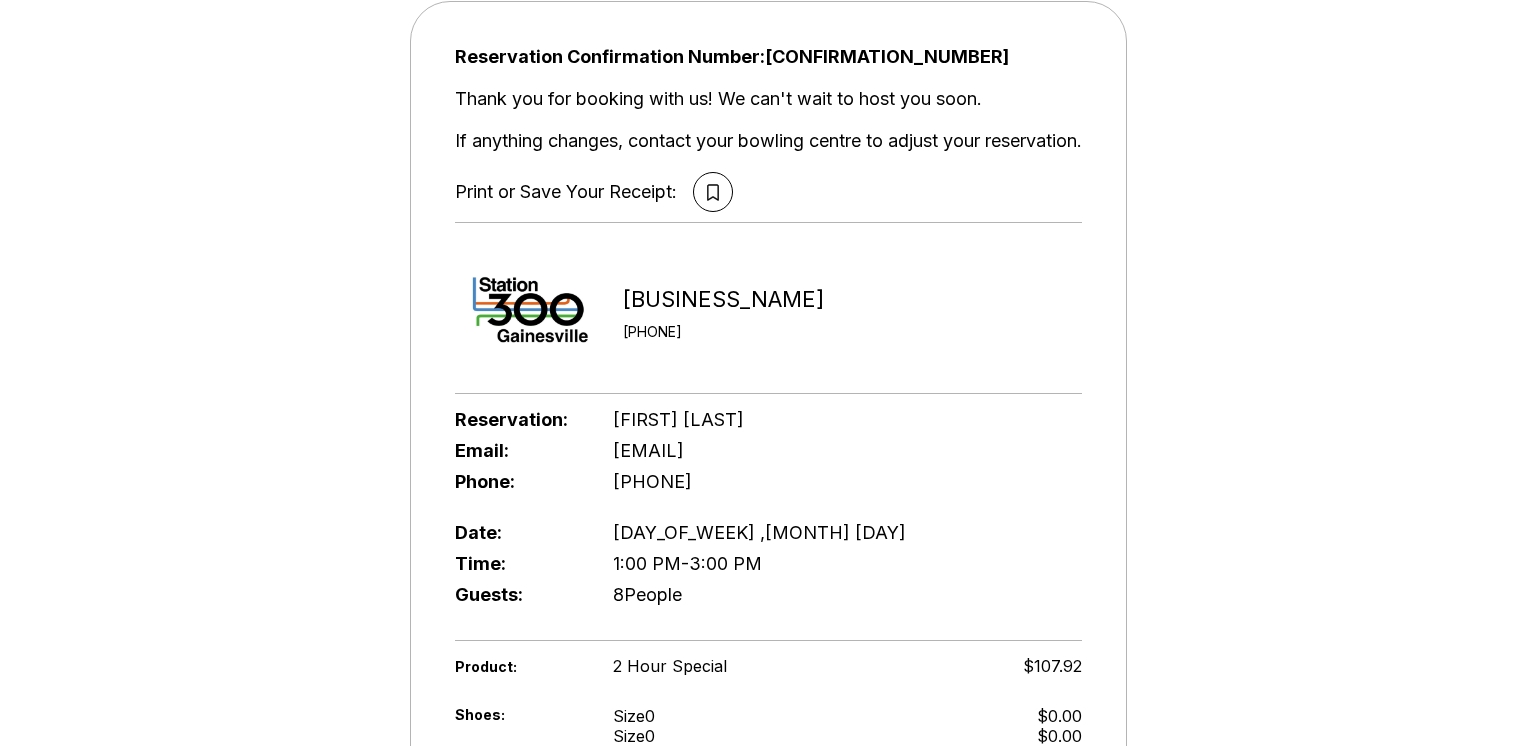 scroll, scrollTop: 0, scrollLeft: 0, axis: both 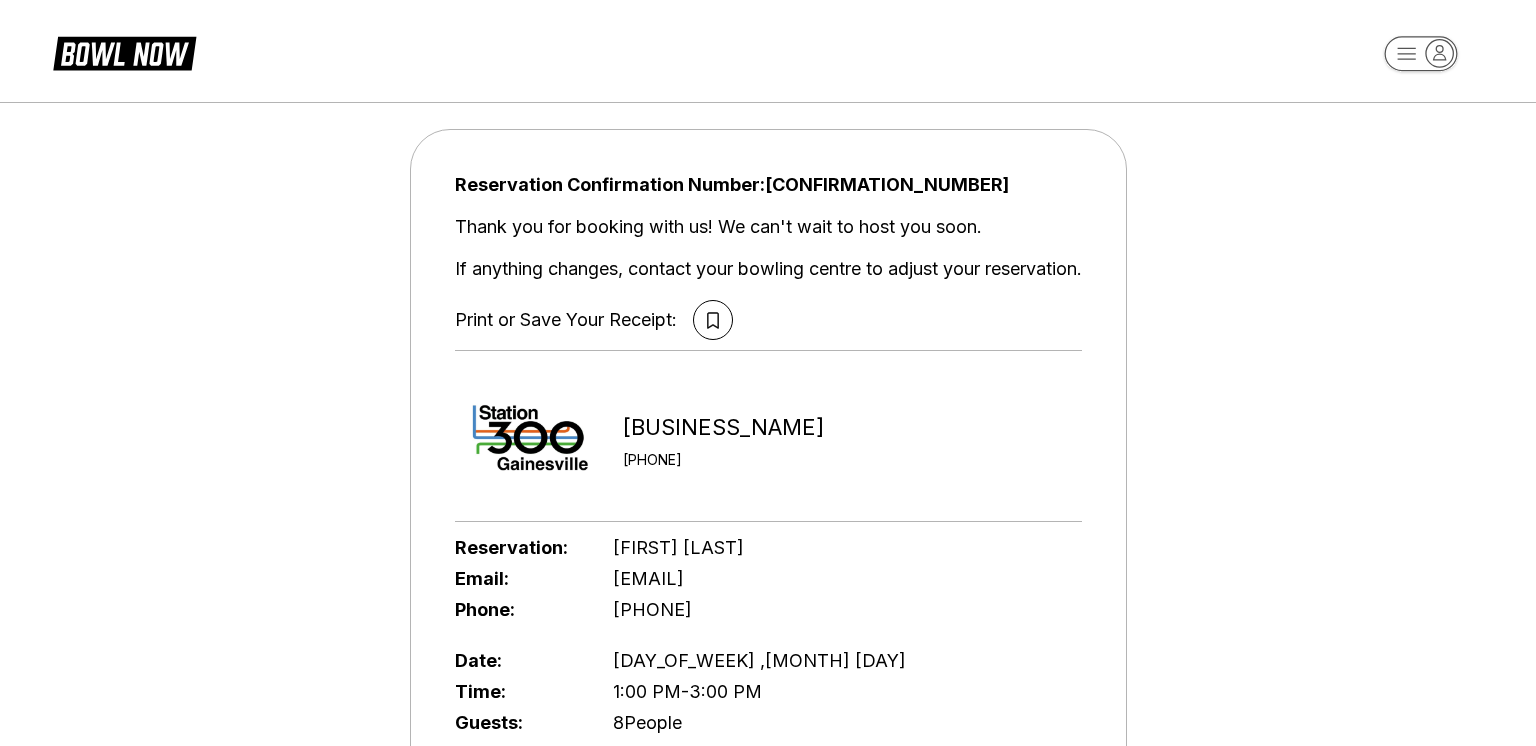click on "Reservation Confirmation Number: [CONFIRMATION_NUMBER] Thank you for booking with us! We can't wait to host you soon. If anything changes, contact your bowling centre to adjust your reservation. Print or Save Your Receipt: [BUSINESS_NAME] [PHONE] Reservation: [FIRST] [LAST] Email: [EMAIL] Phone: [PHONE] Date: [DAY_OF_WEEK], [MONTH] [DAY] Time: 1:00 PM - 3:00 PM Guests: 8 People Product: 2 Hour Special $107.92 Shoes: Size 0 Size 0 Size 0 Size 0 Size 0 Size 0 Size 0 Size 0 $0.00 $0.00 $0.00 $0.00 $0.00 $0.00 $0.00 $0.00 2 Hour Special cost: $107.92 Shoe Cost: $0.00 Reservation Fee: $5.00 Tax: $7.55 Total Paid: $120.47 Reservation Confirmation Number: [CONFIRMATION_NUMBER]" at bounding box center [768, 717] 